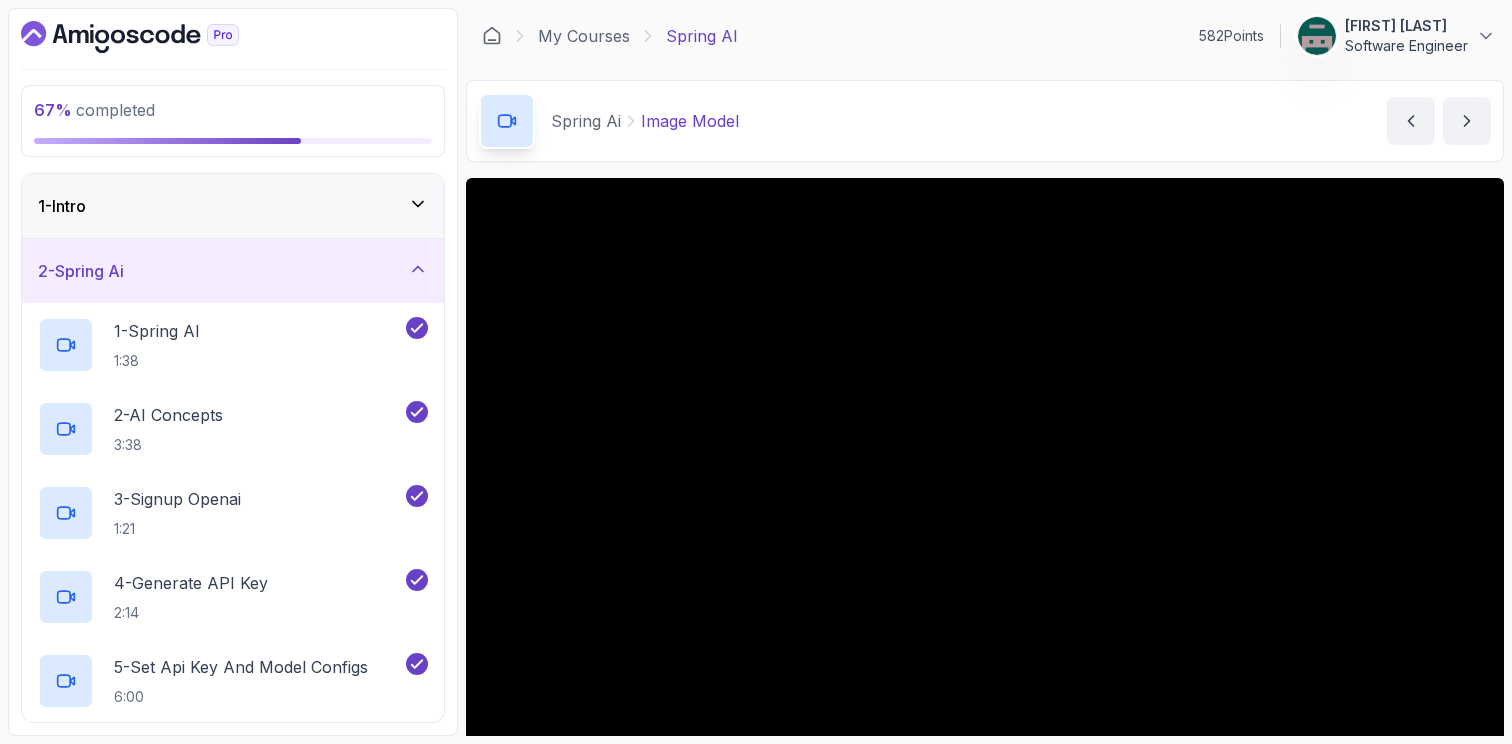 scroll, scrollTop: 0, scrollLeft: 0, axis: both 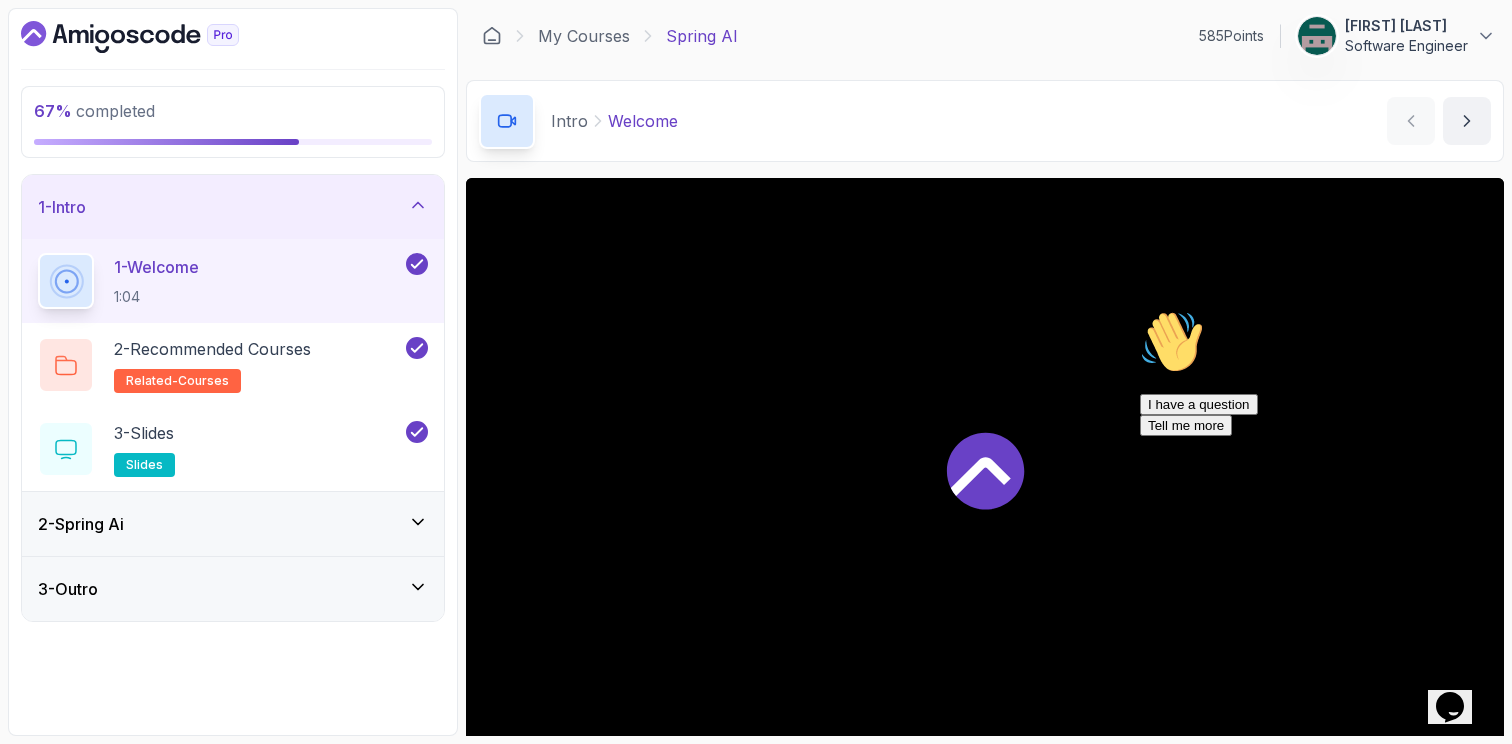 click at bounding box center [1140, 310] 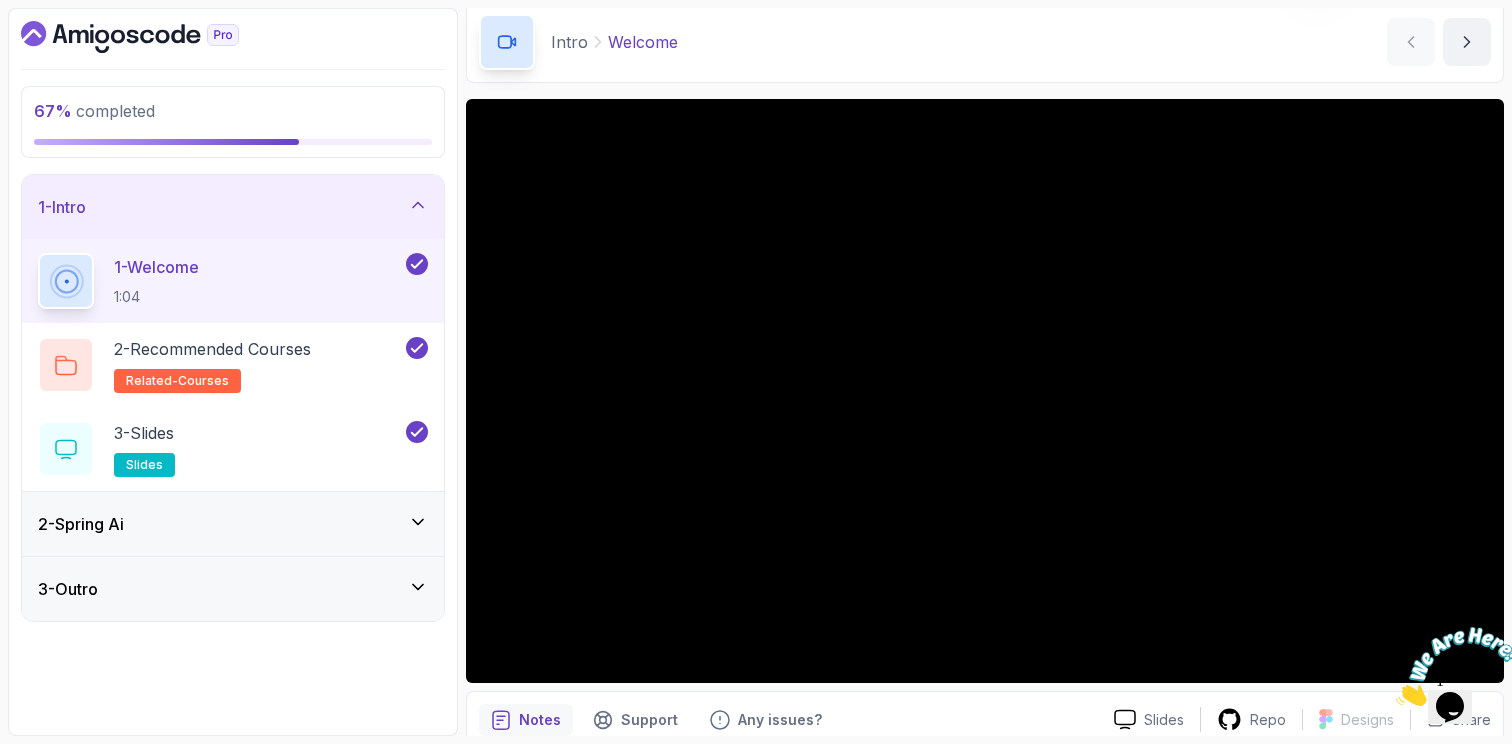 scroll, scrollTop: 116, scrollLeft: 0, axis: vertical 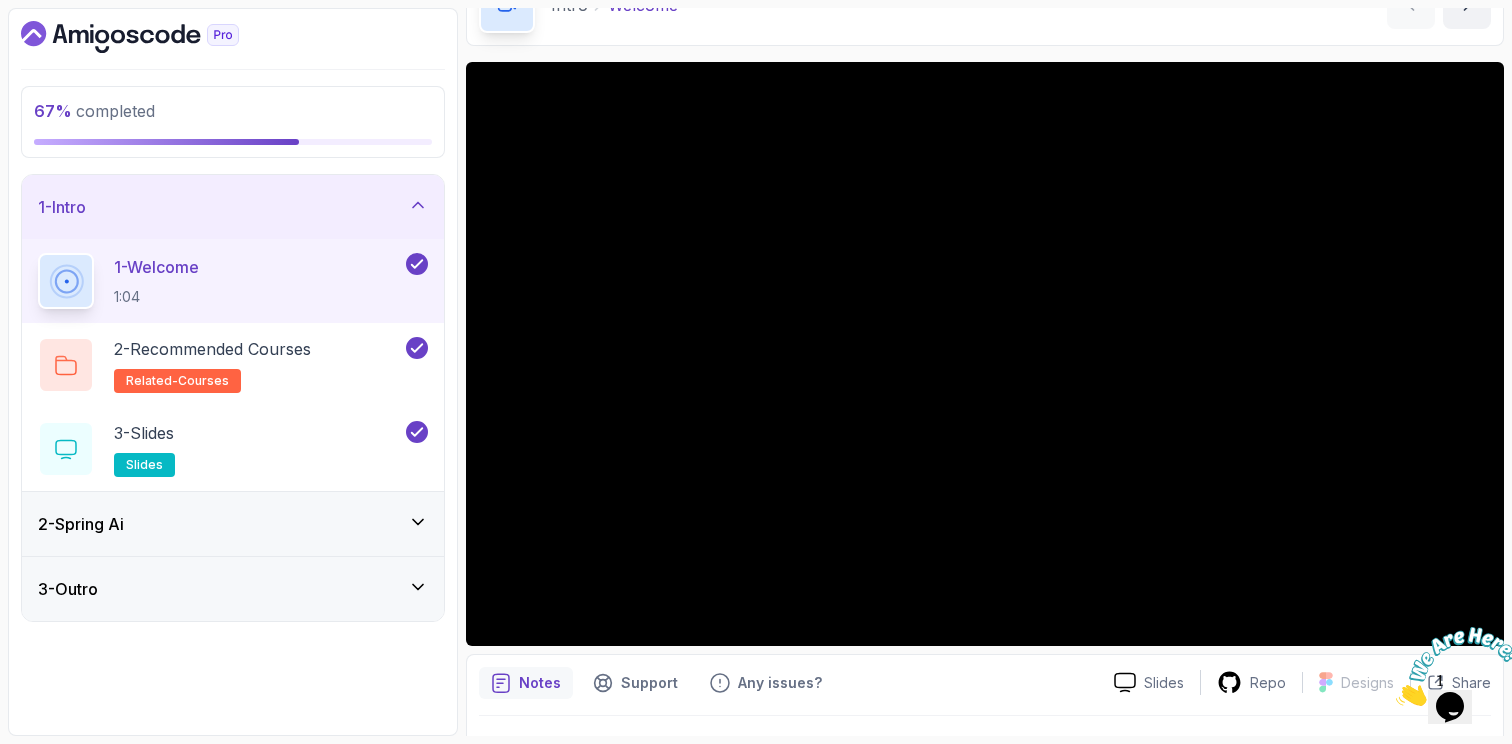 click on "2  -  Spring Ai" at bounding box center (233, 524) 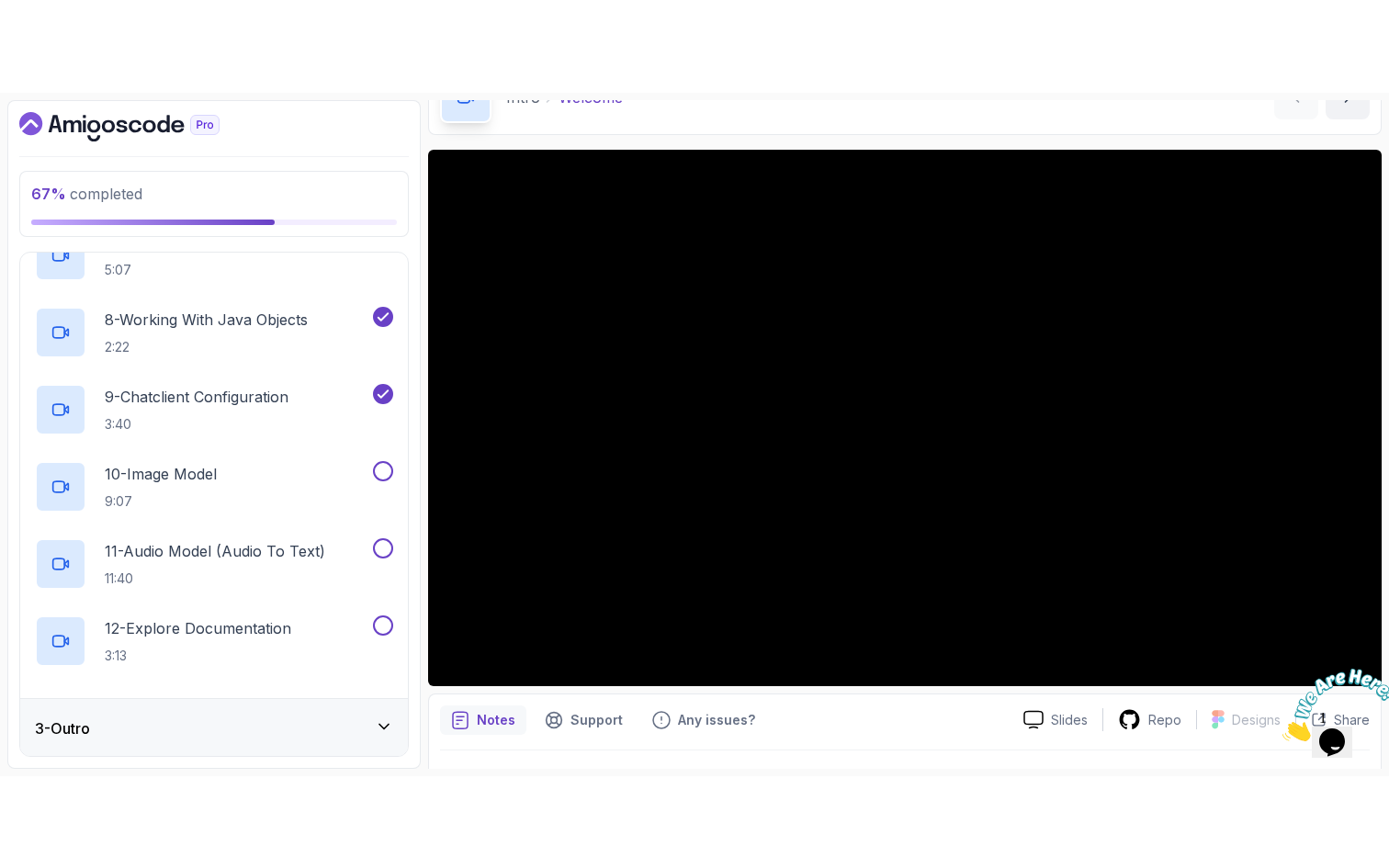 scroll, scrollTop: 601, scrollLeft: 0, axis: vertical 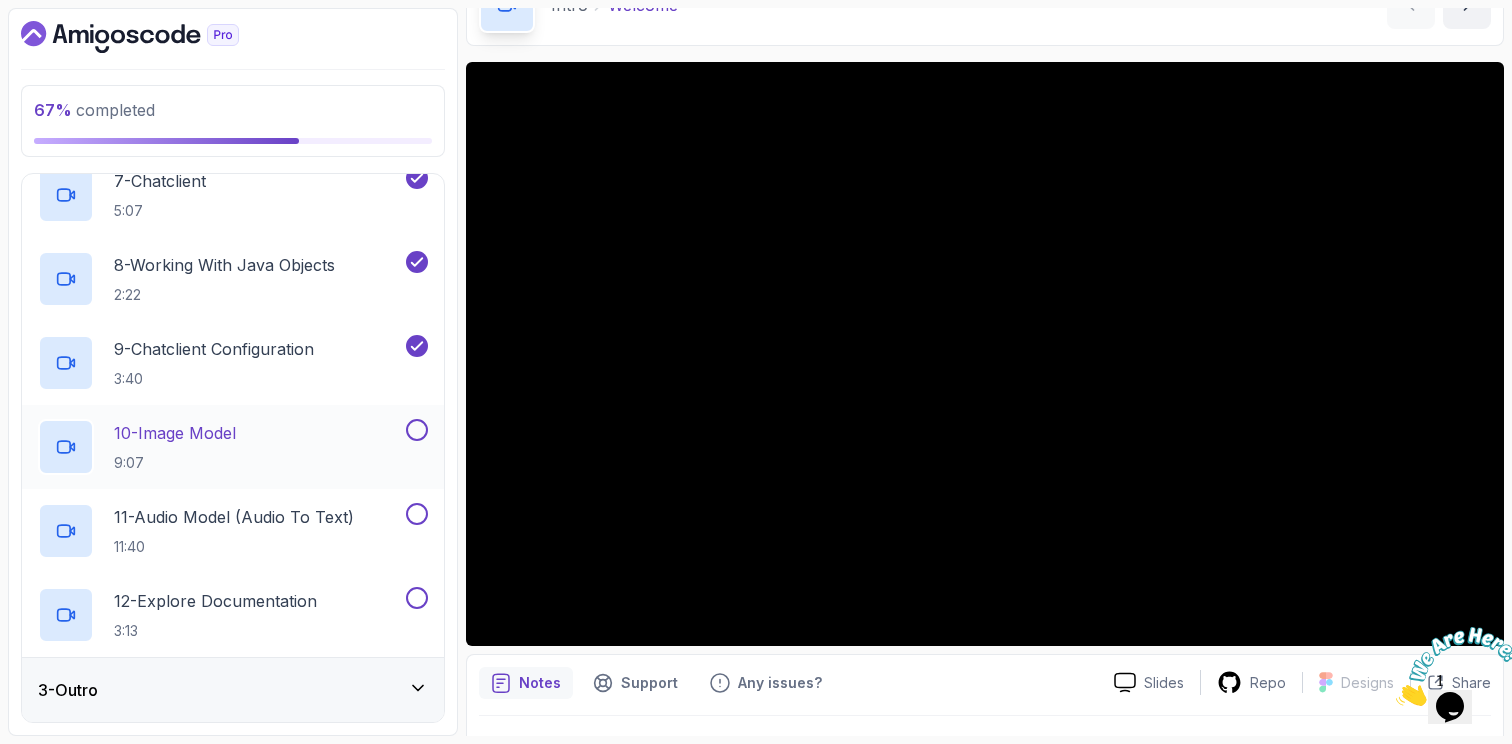 click on "10  -  Image Model 9:07" at bounding box center [220, 447] 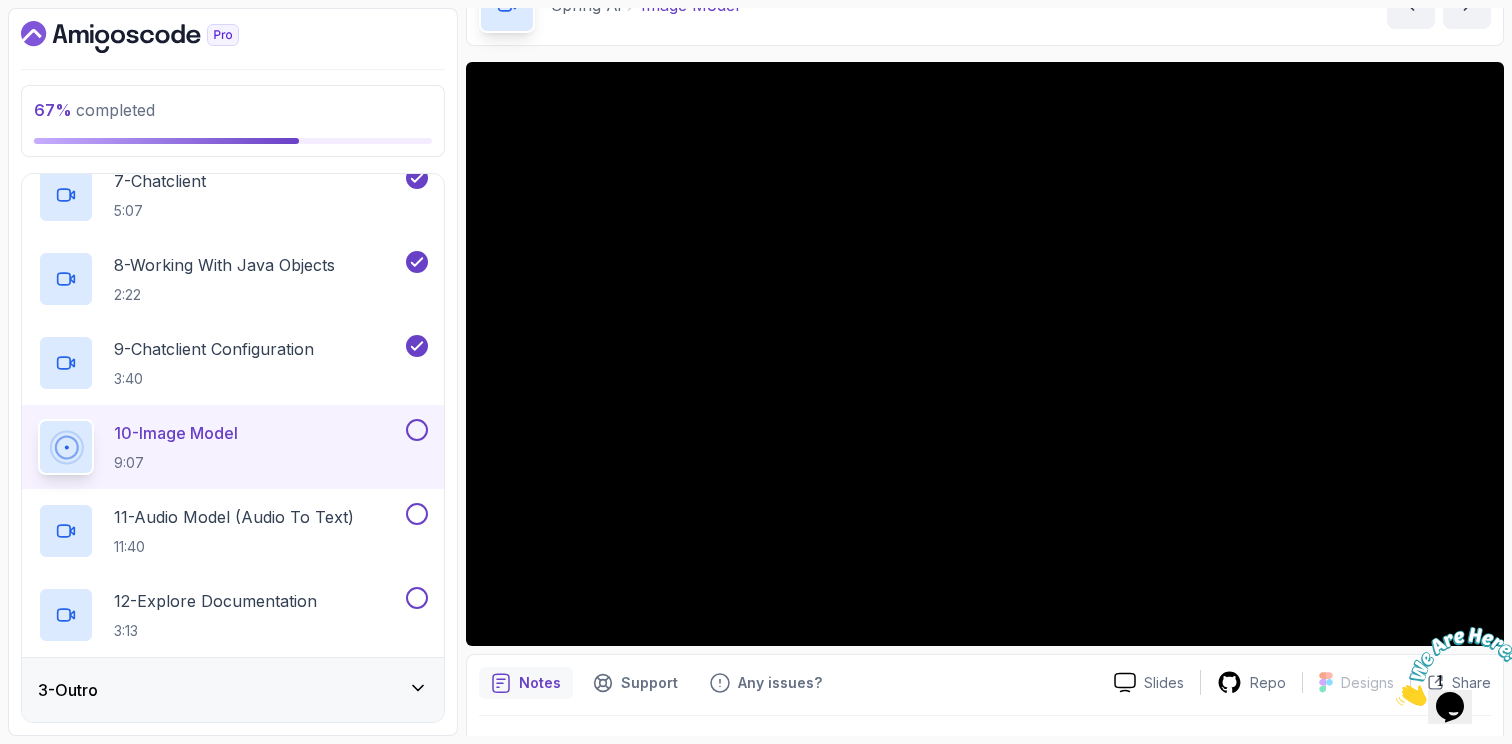 click at bounding box center [1396, 700] 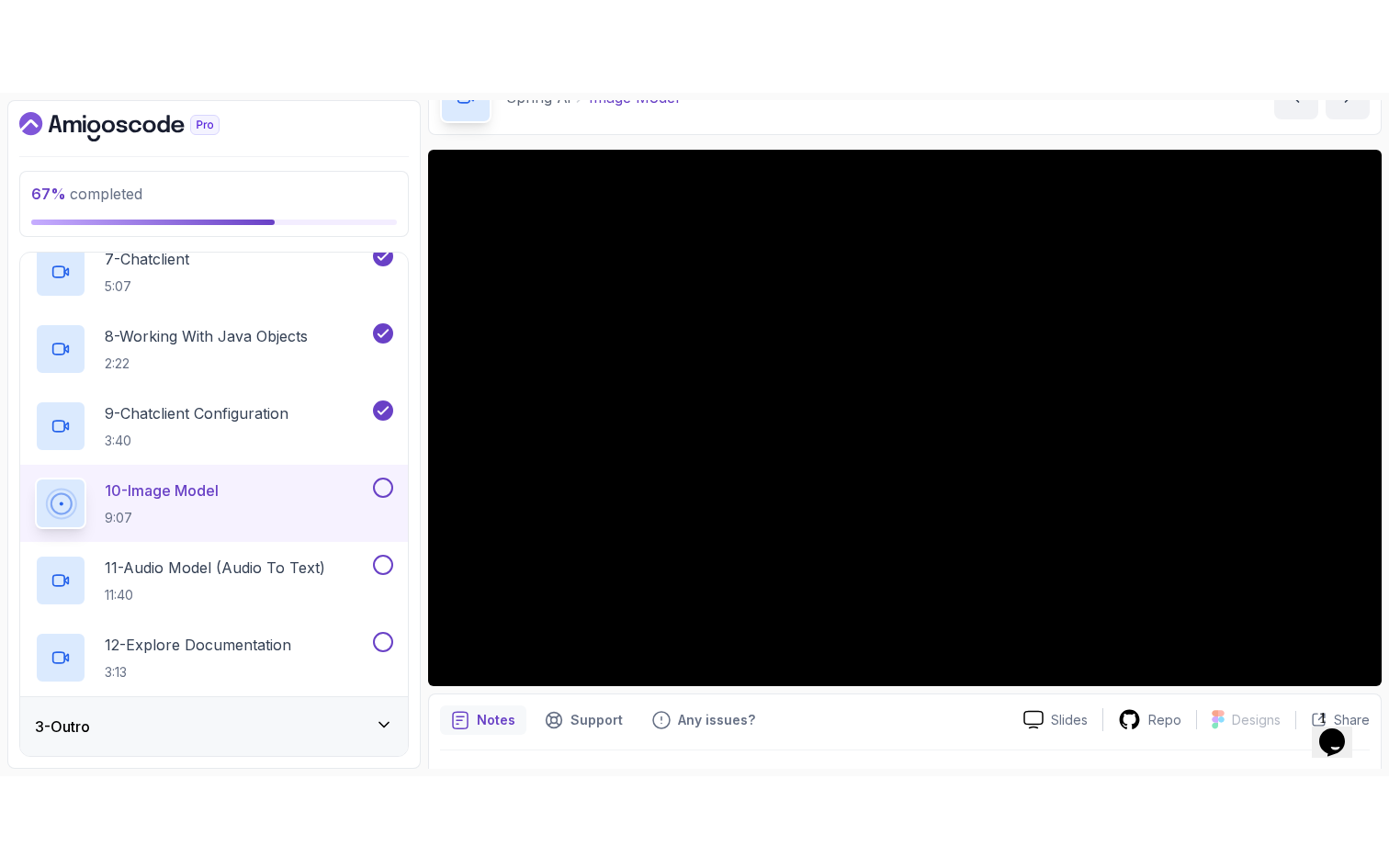 scroll, scrollTop: 416, scrollLeft: 0, axis: vertical 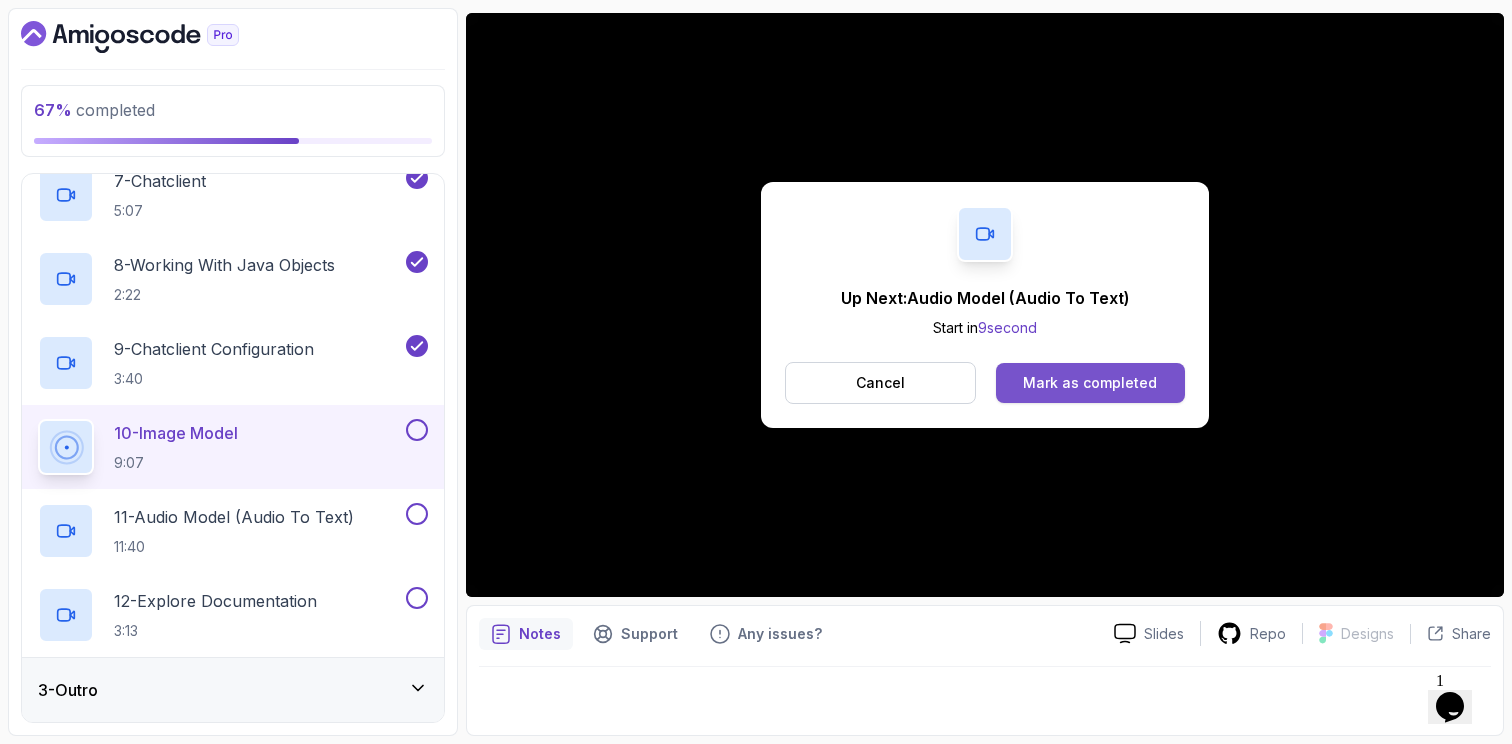 click on "Mark as completed" at bounding box center (1090, 383) 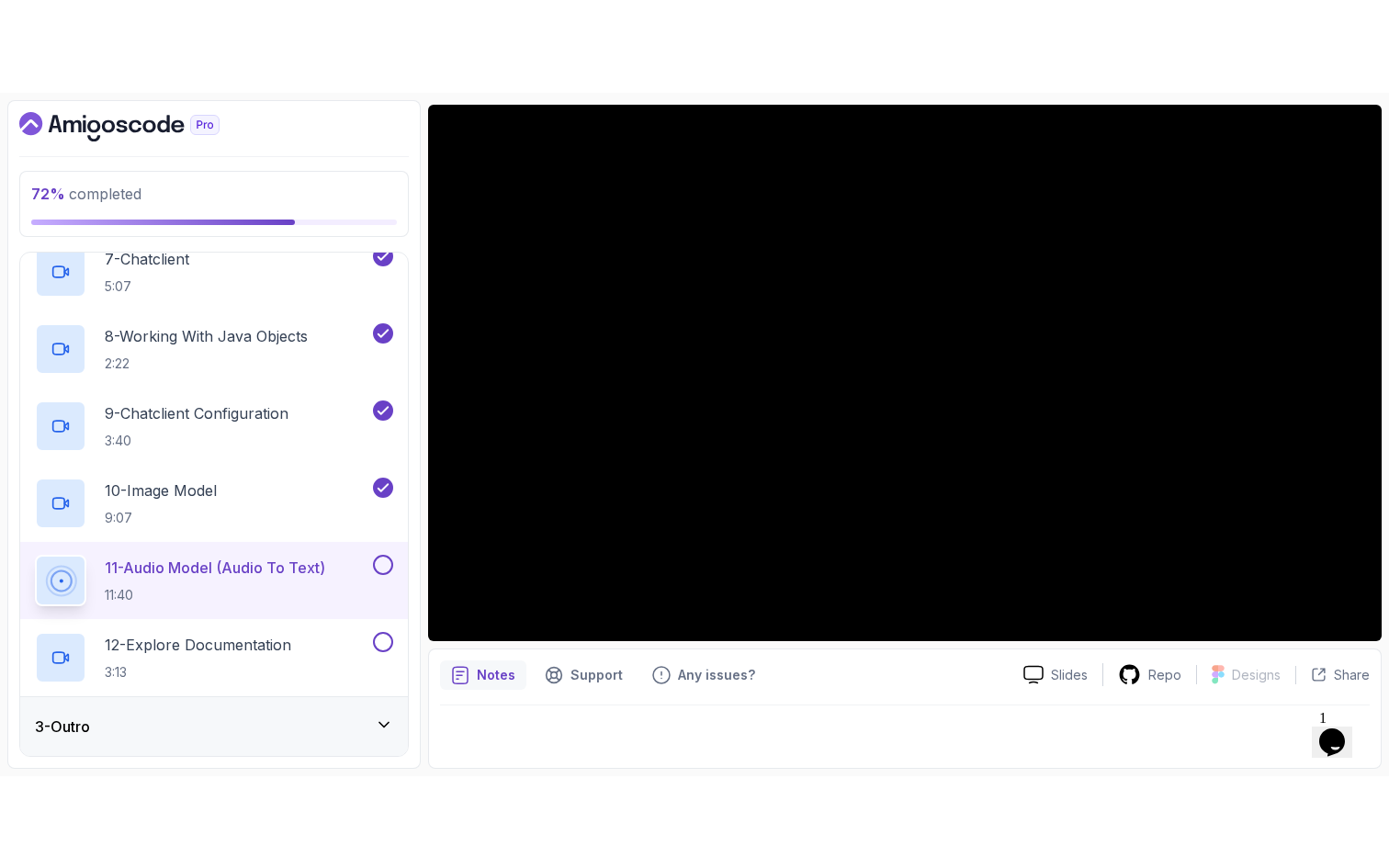 scroll, scrollTop: 416, scrollLeft: 0, axis: vertical 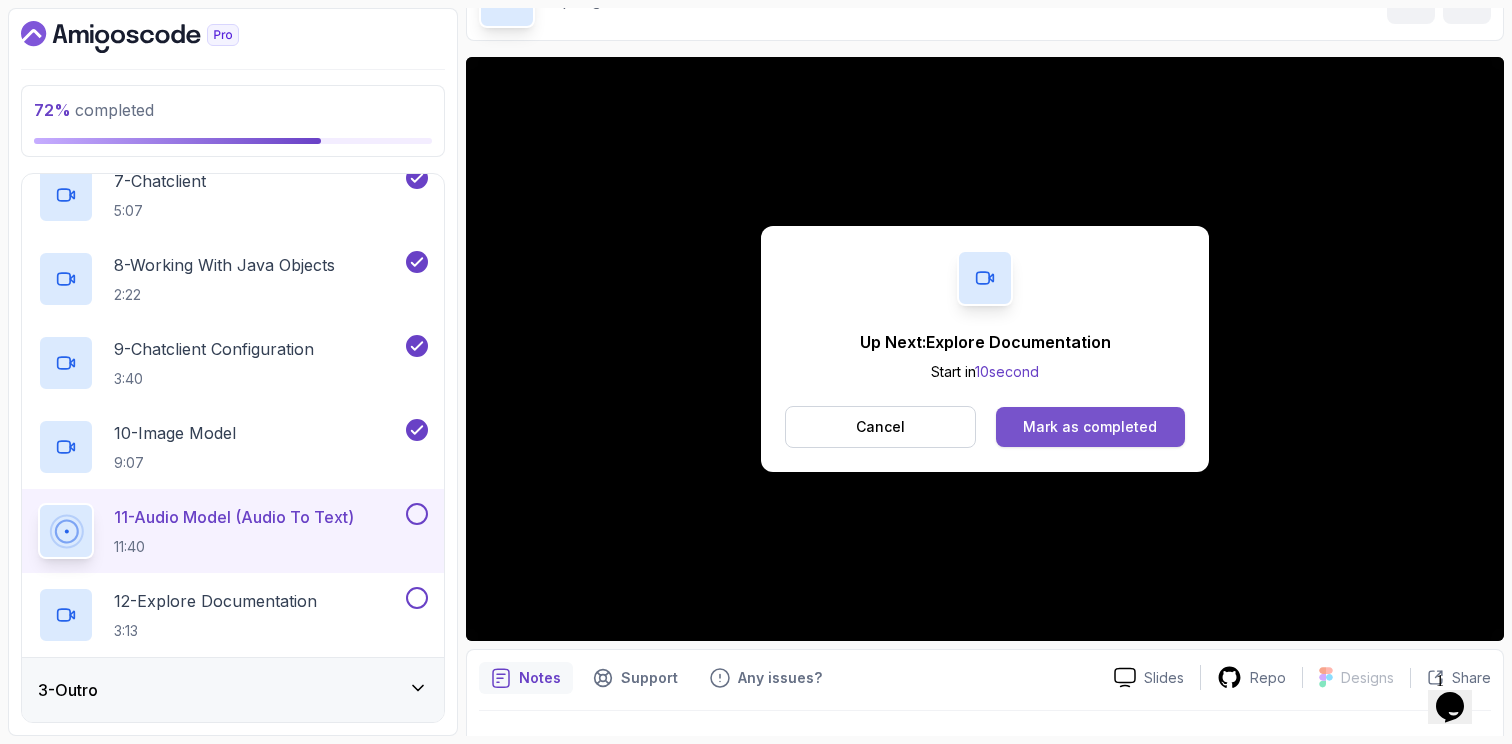 click on "Mark as completed" at bounding box center (1090, 427) 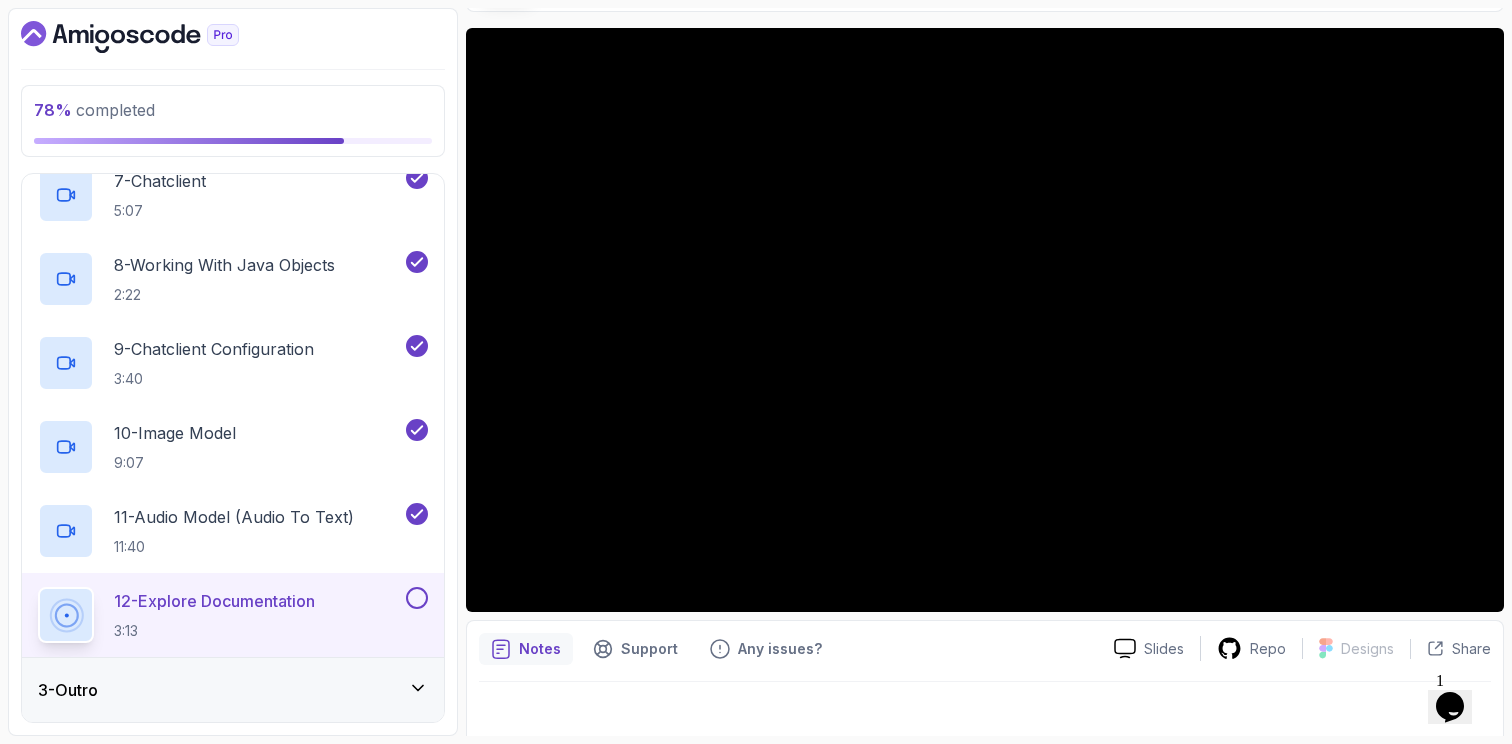 scroll, scrollTop: 165, scrollLeft: 0, axis: vertical 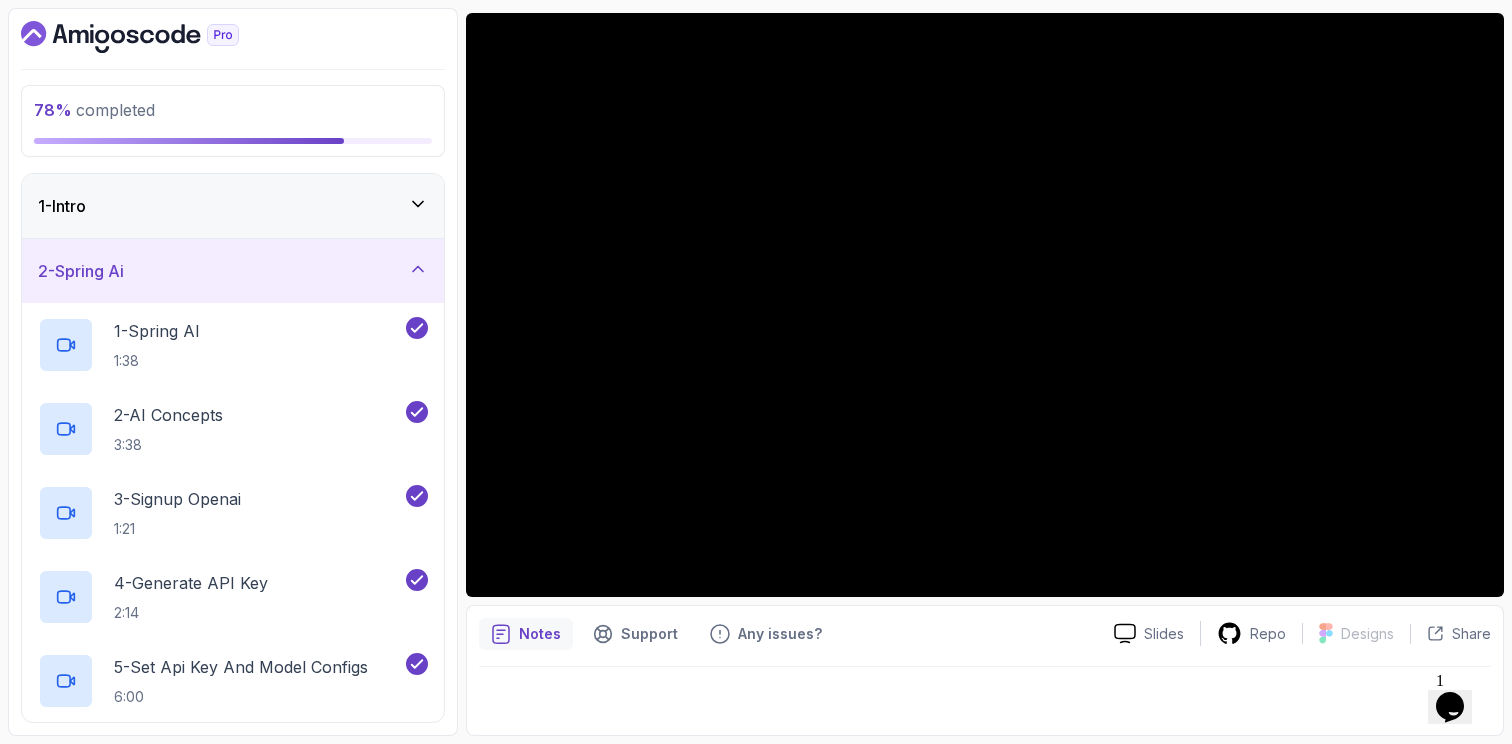 click on "1  -  Intro" at bounding box center (233, 206) 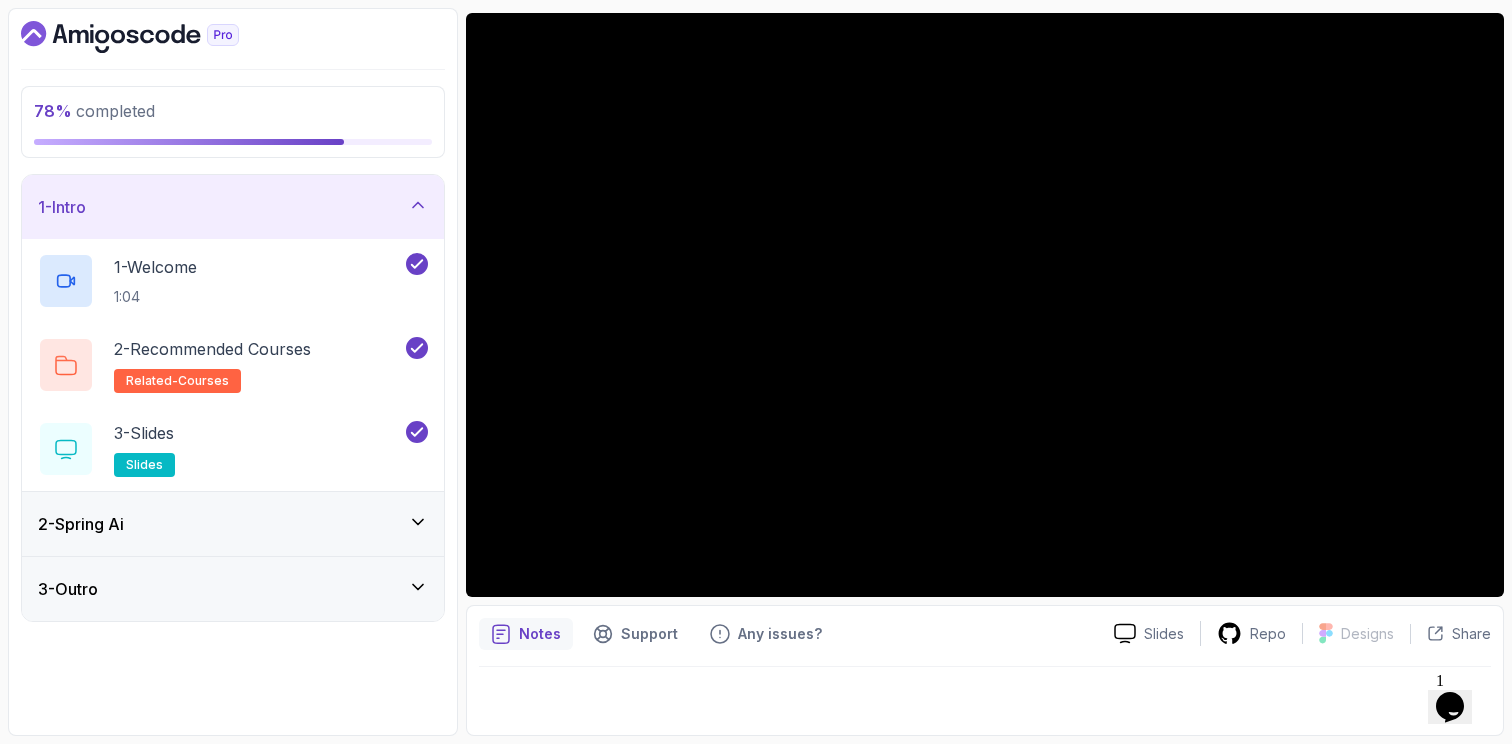 click on "2  -  Spring Ai" at bounding box center (233, 524) 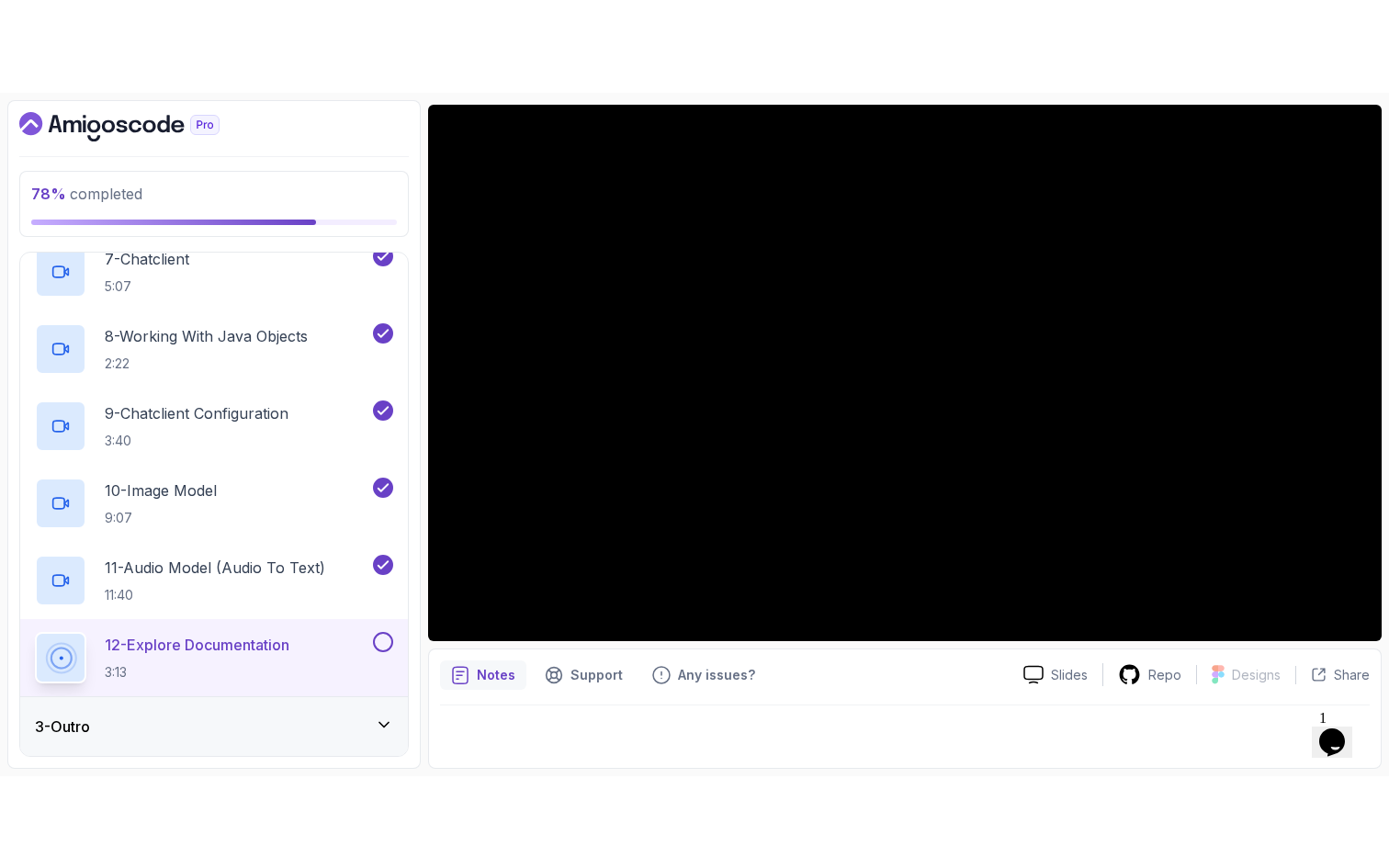 scroll, scrollTop: 416, scrollLeft: 0, axis: vertical 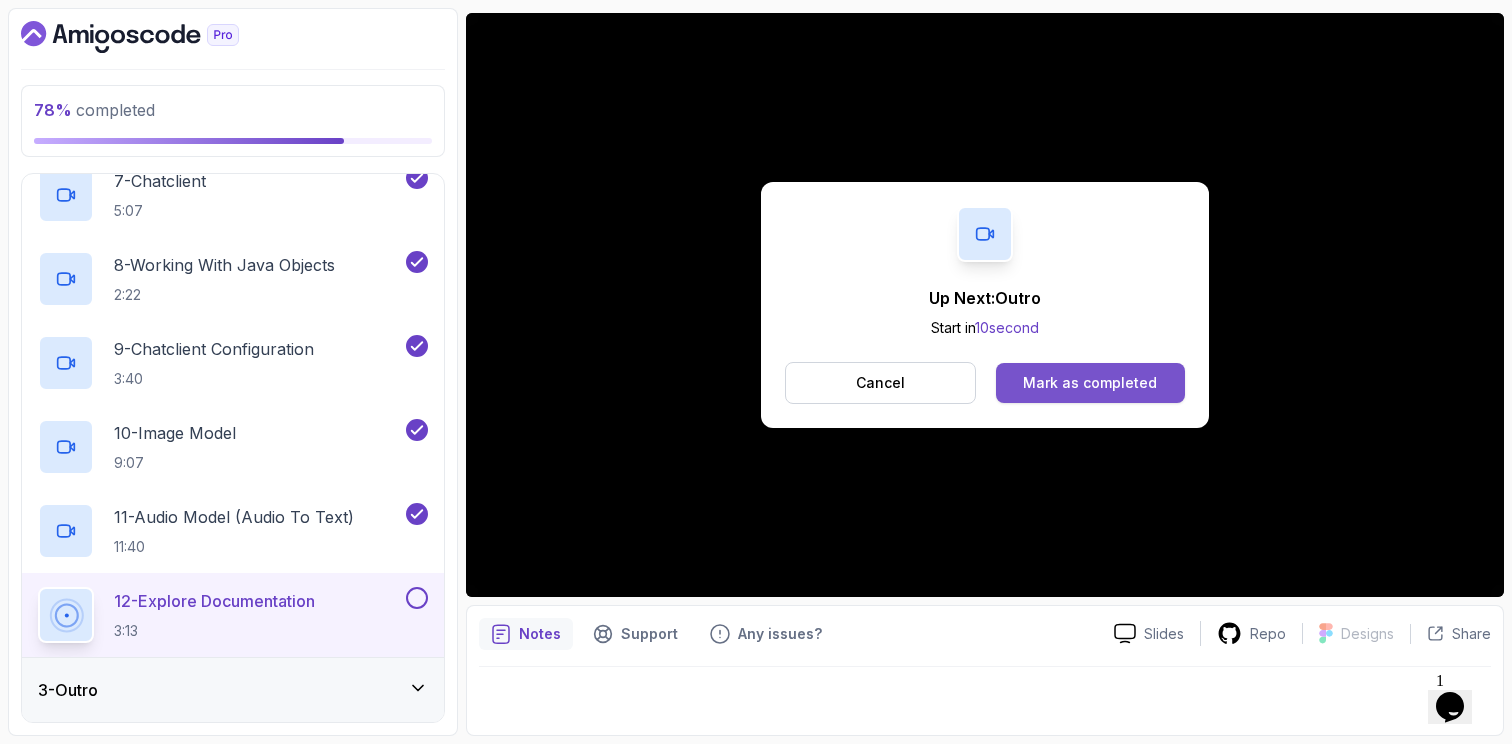 click on "Mark as completed" at bounding box center (1090, 383) 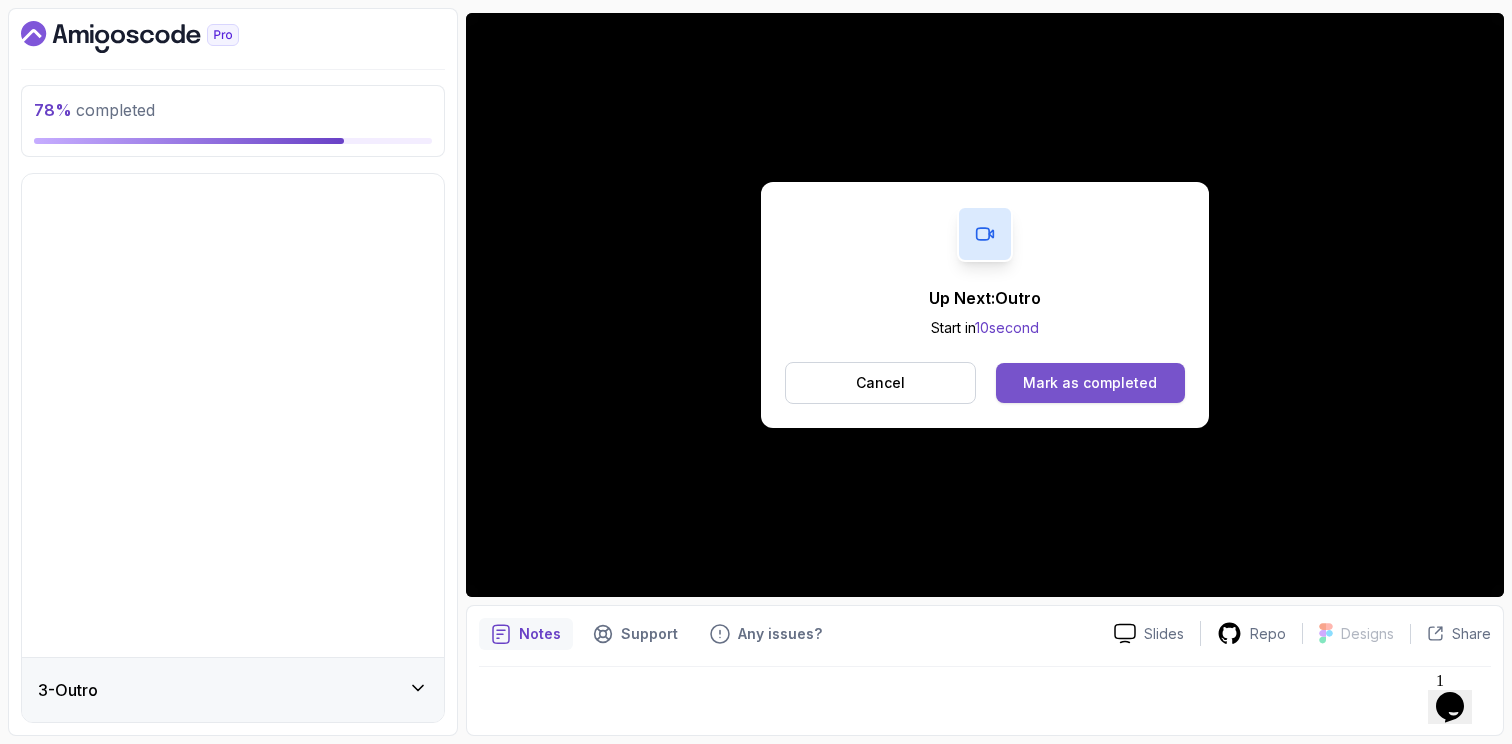 scroll, scrollTop: 0, scrollLeft: 0, axis: both 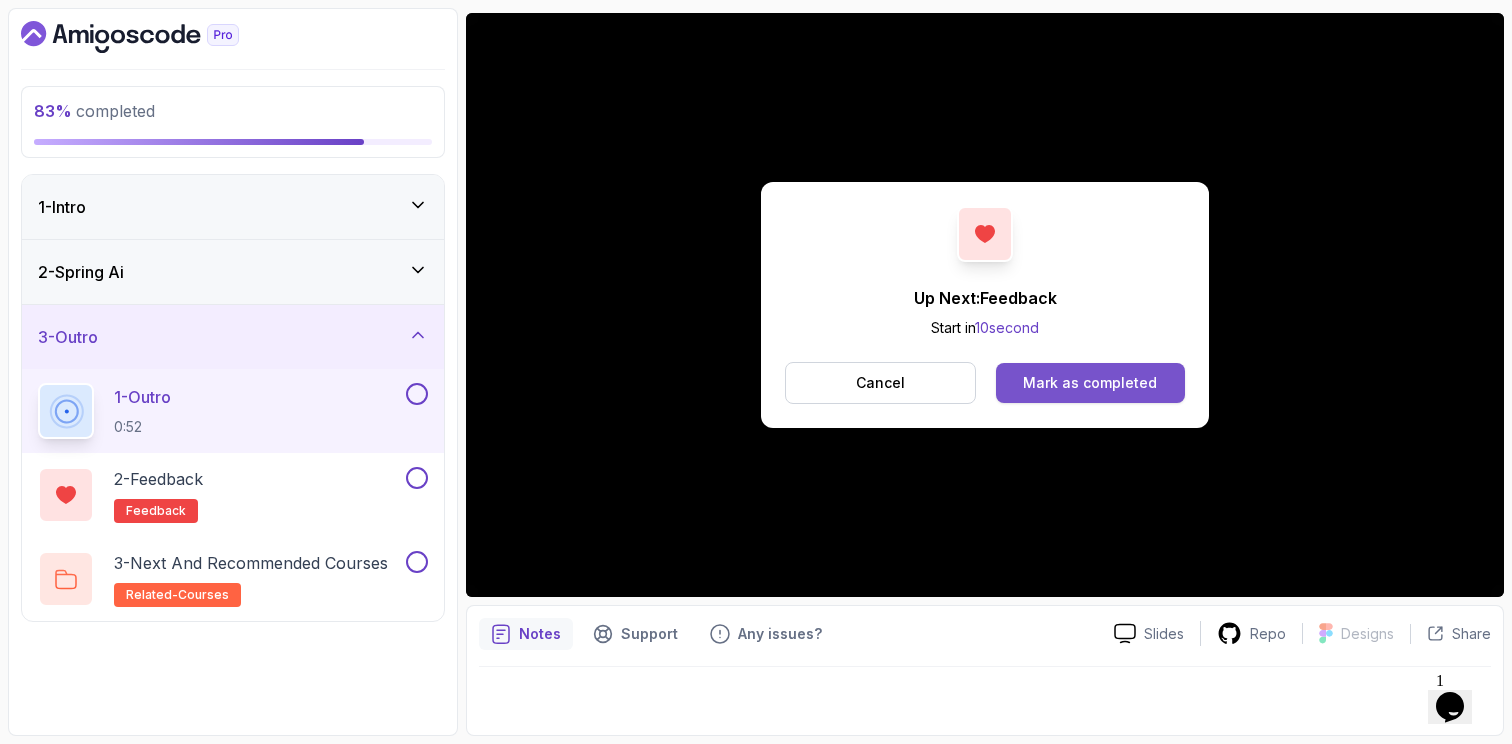 click on "Mark as completed" at bounding box center [1090, 383] 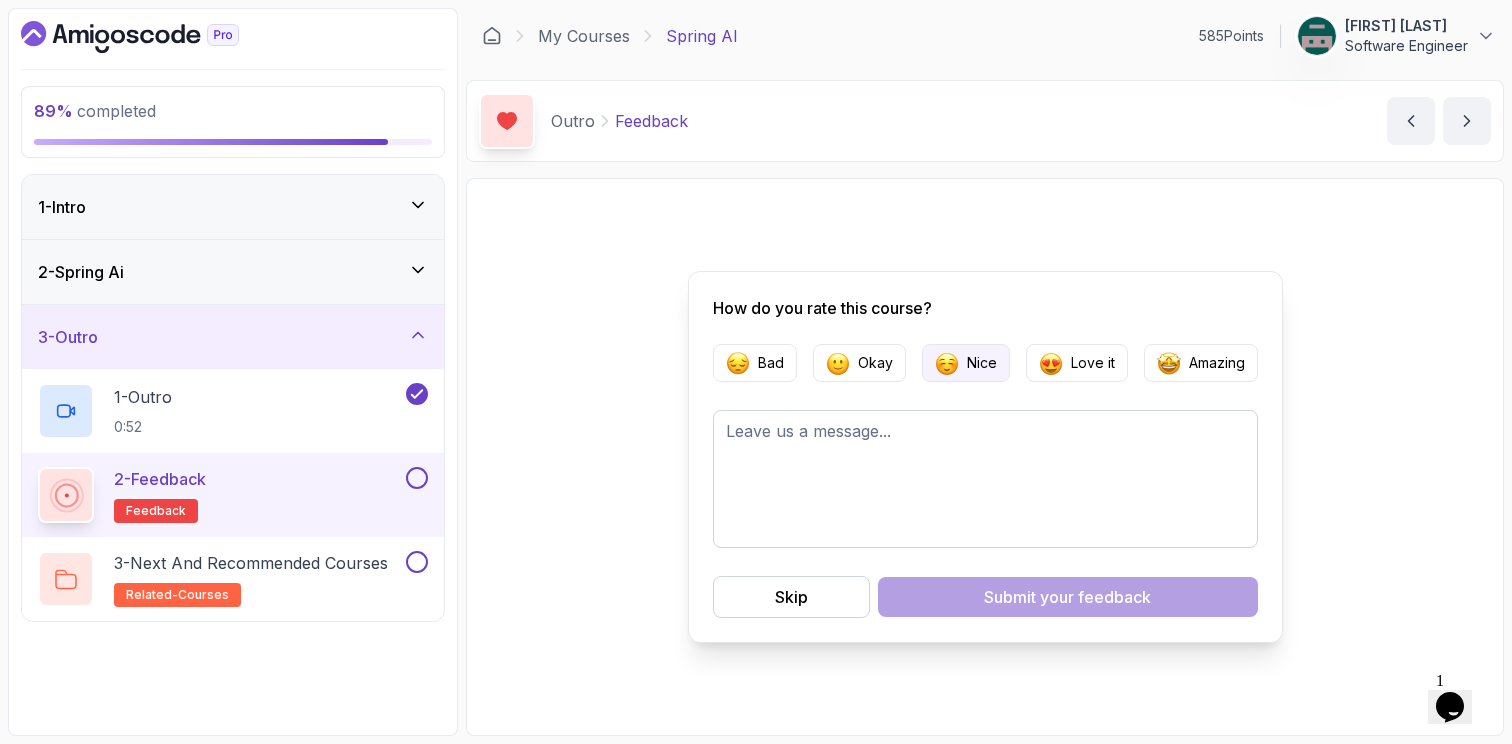 click on "Nice" at bounding box center [966, 363] 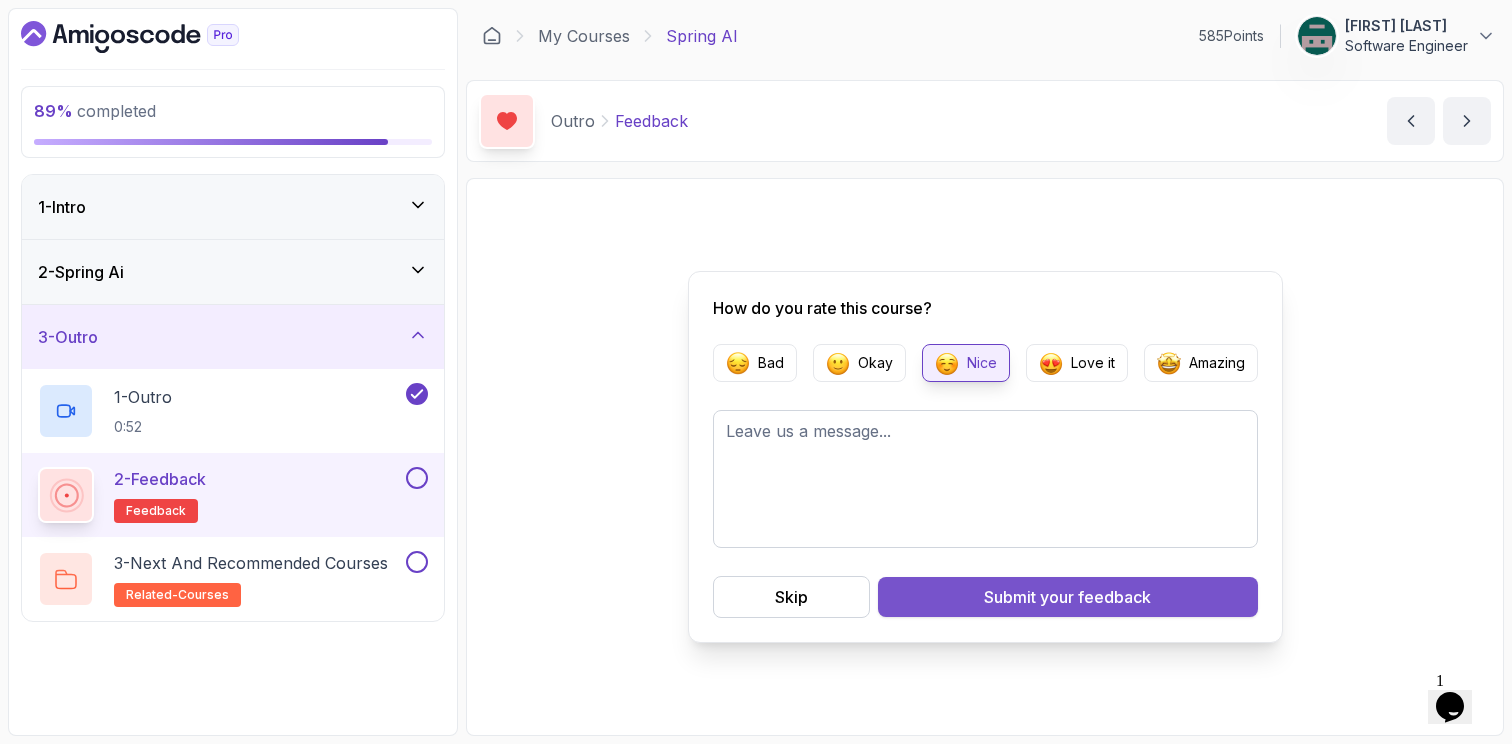 click on "Submit   your feedback" at bounding box center [1067, 597] 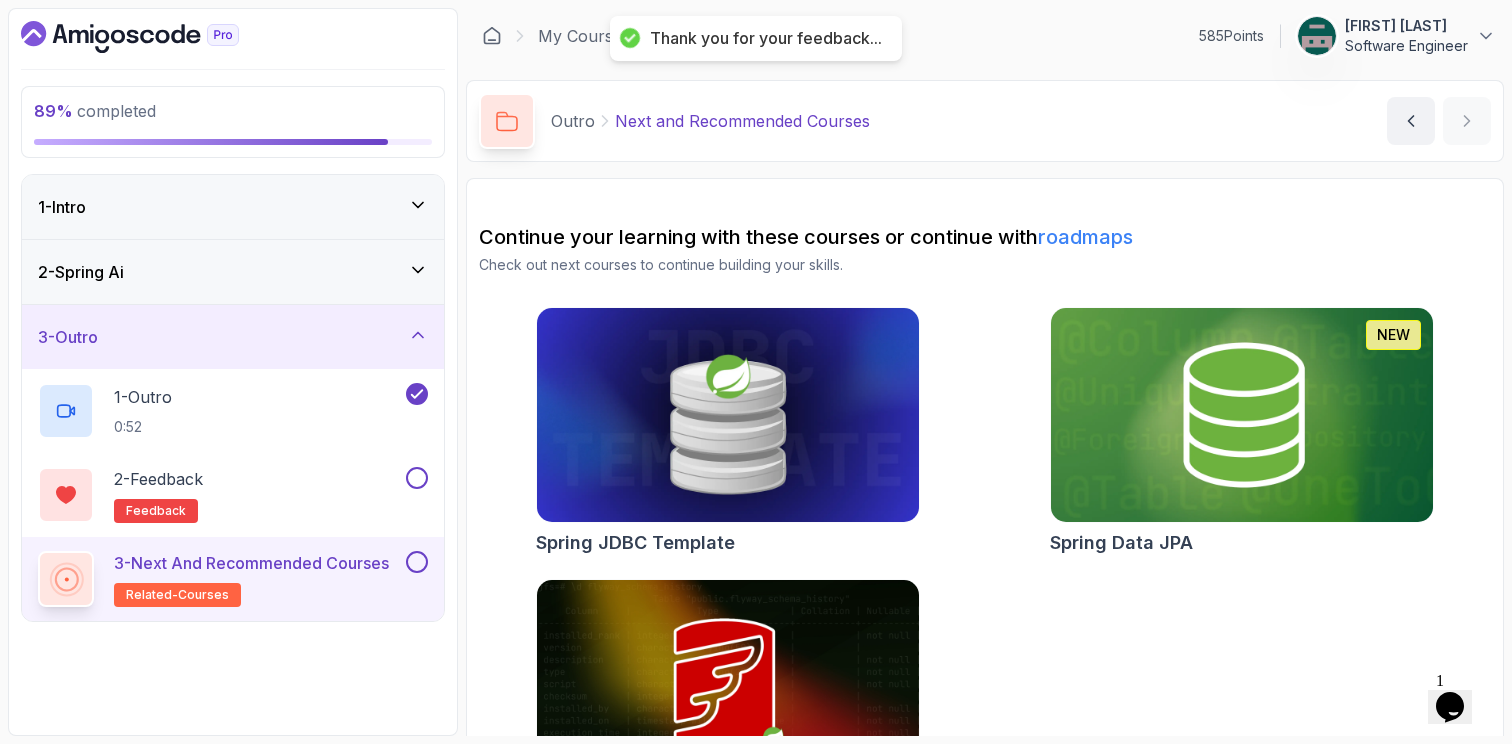 scroll, scrollTop: 19, scrollLeft: 0, axis: vertical 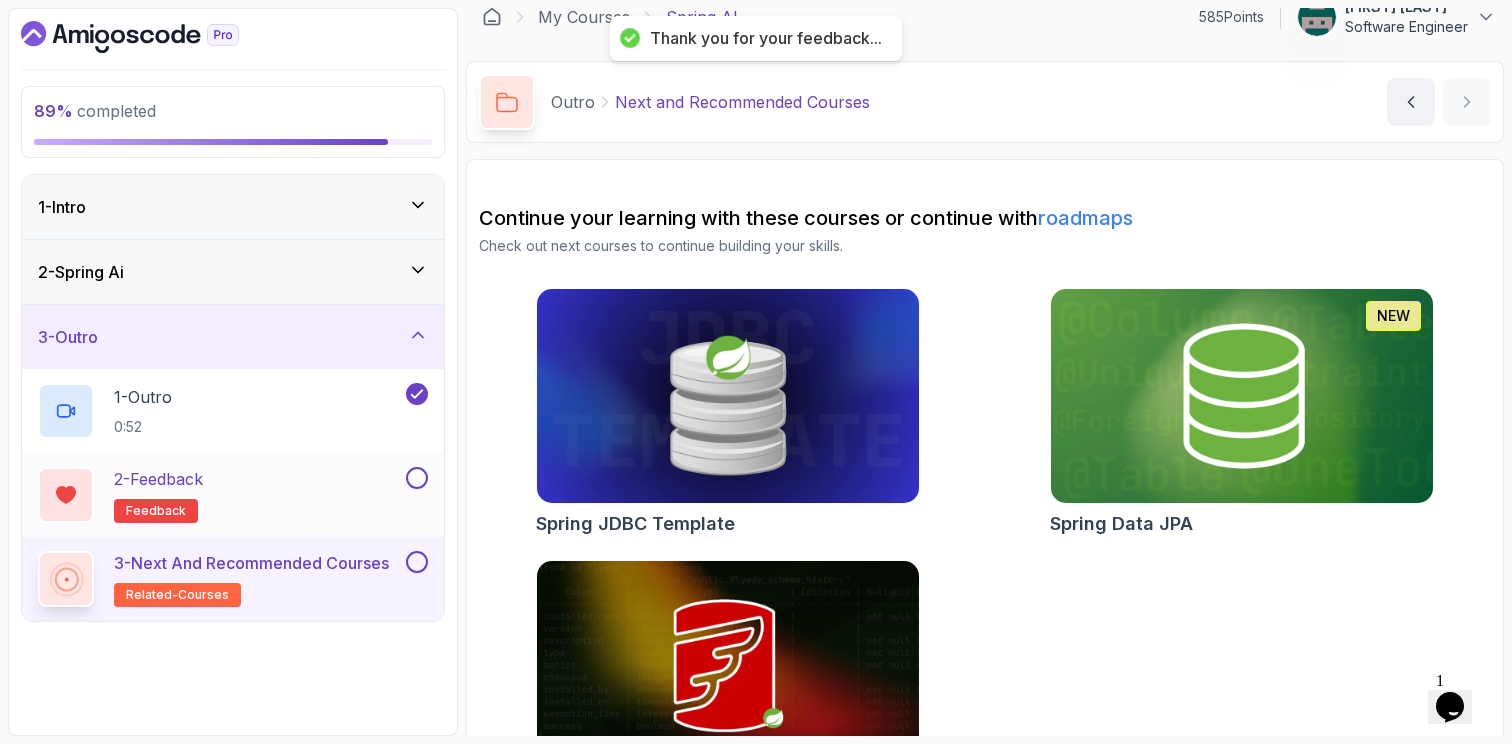 click at bounding box center (417, 478) 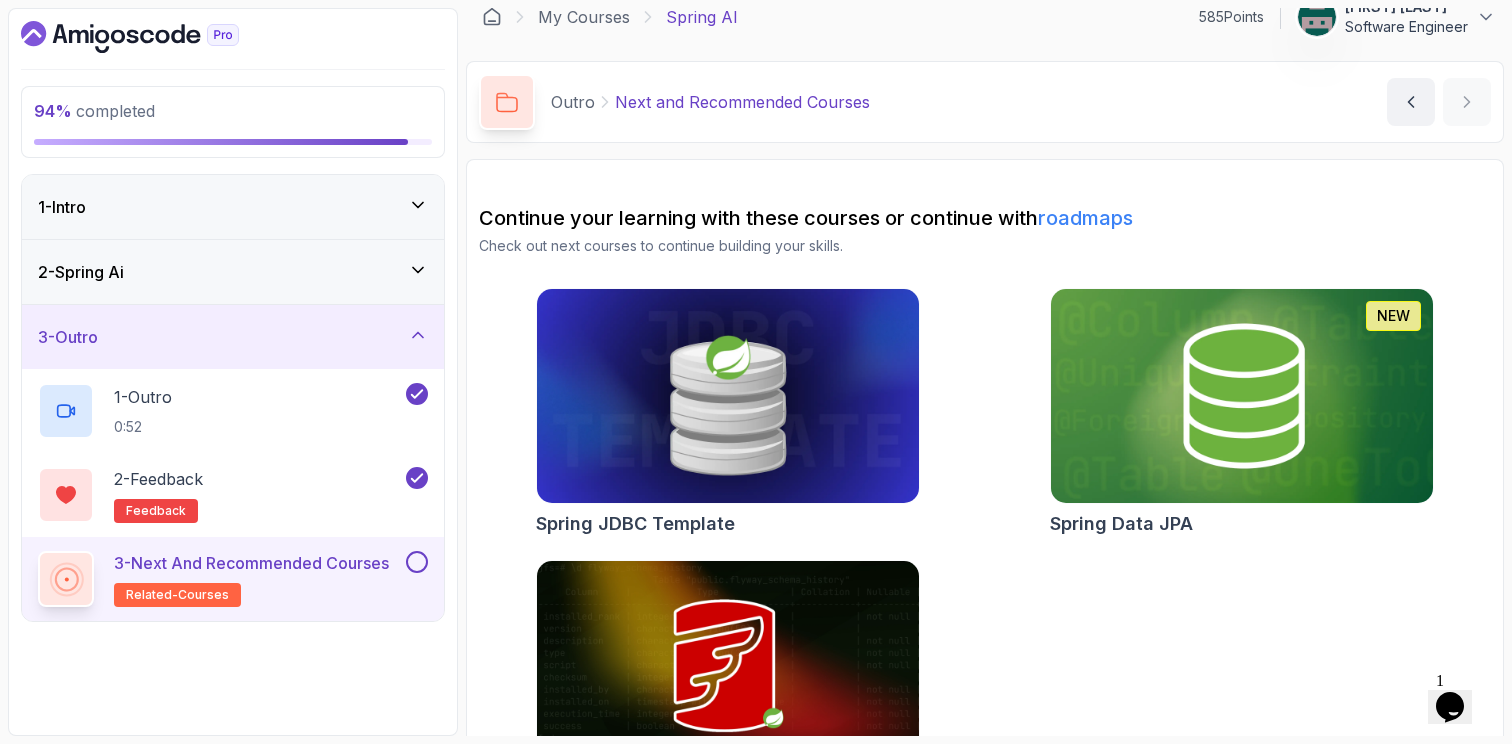 click on "3  -  Next and Recommended Courses related-courses" at bounding box center [233, 579] 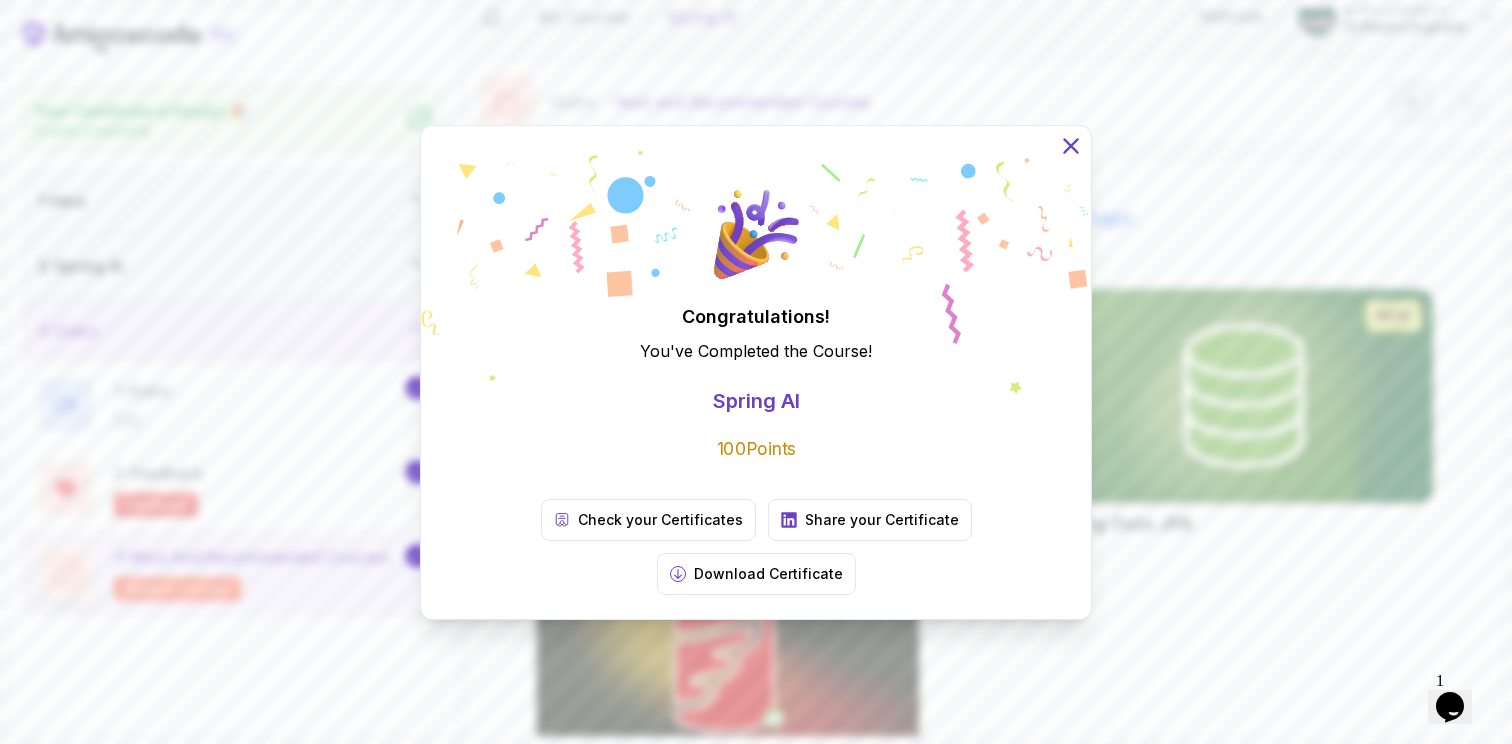 click 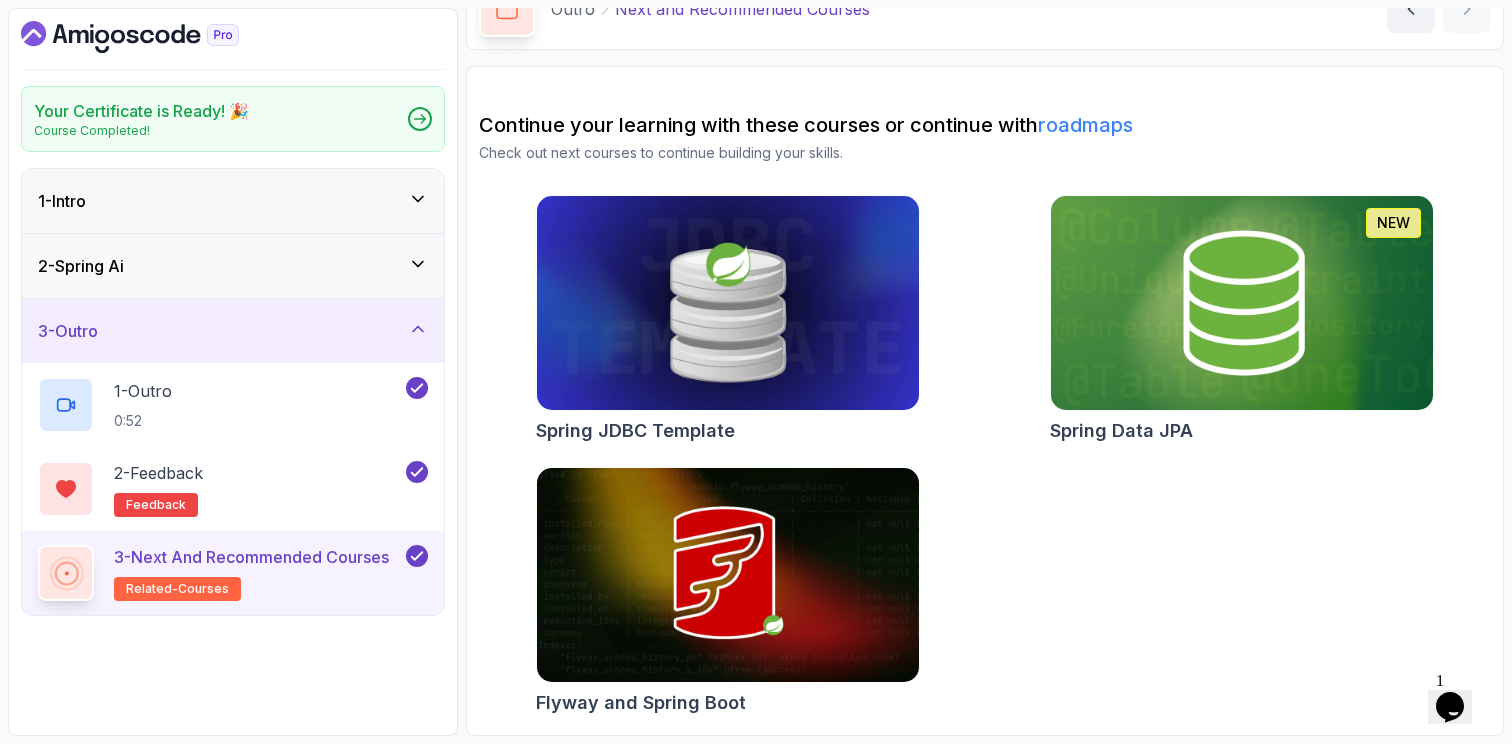 scroll, scrollTop: 0, scrollLeft: 0, axis: both 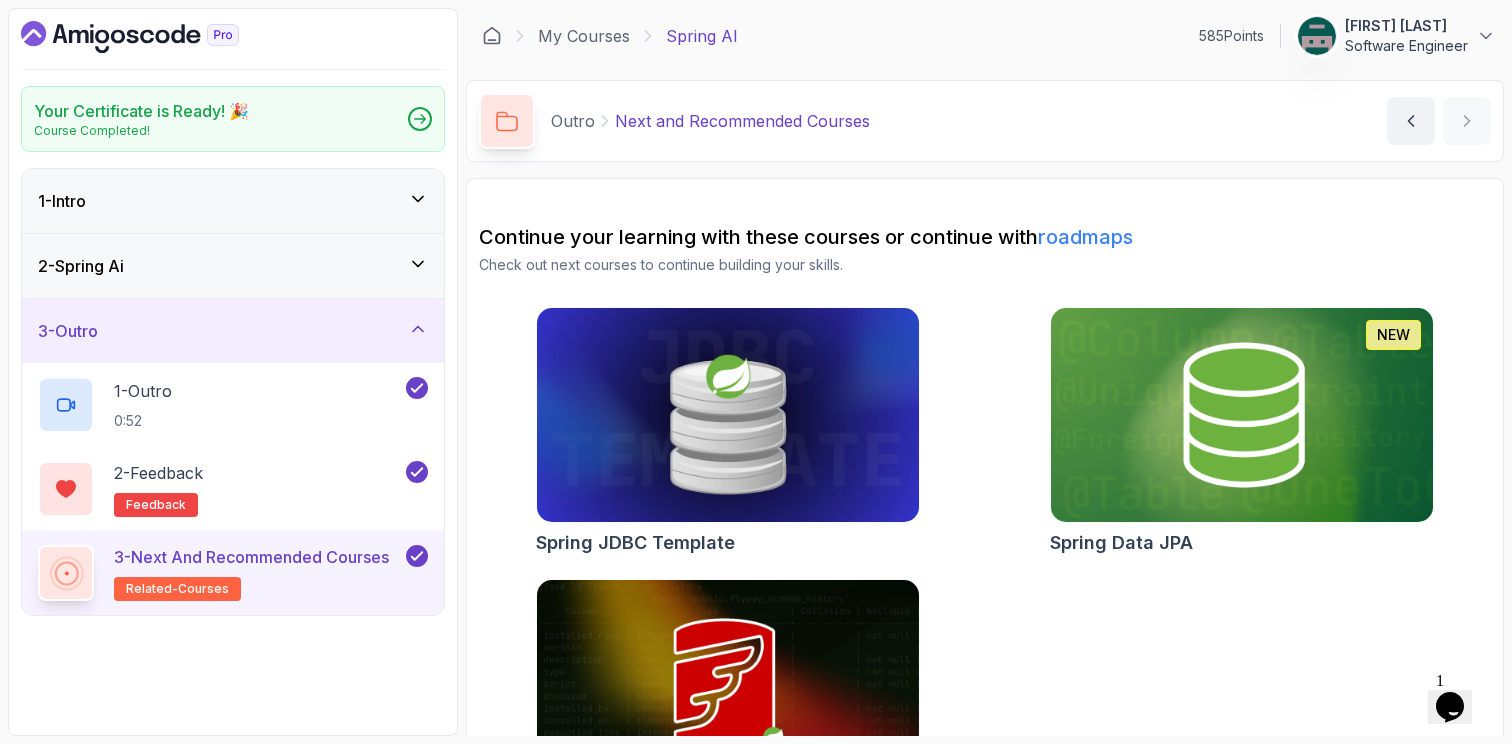 click 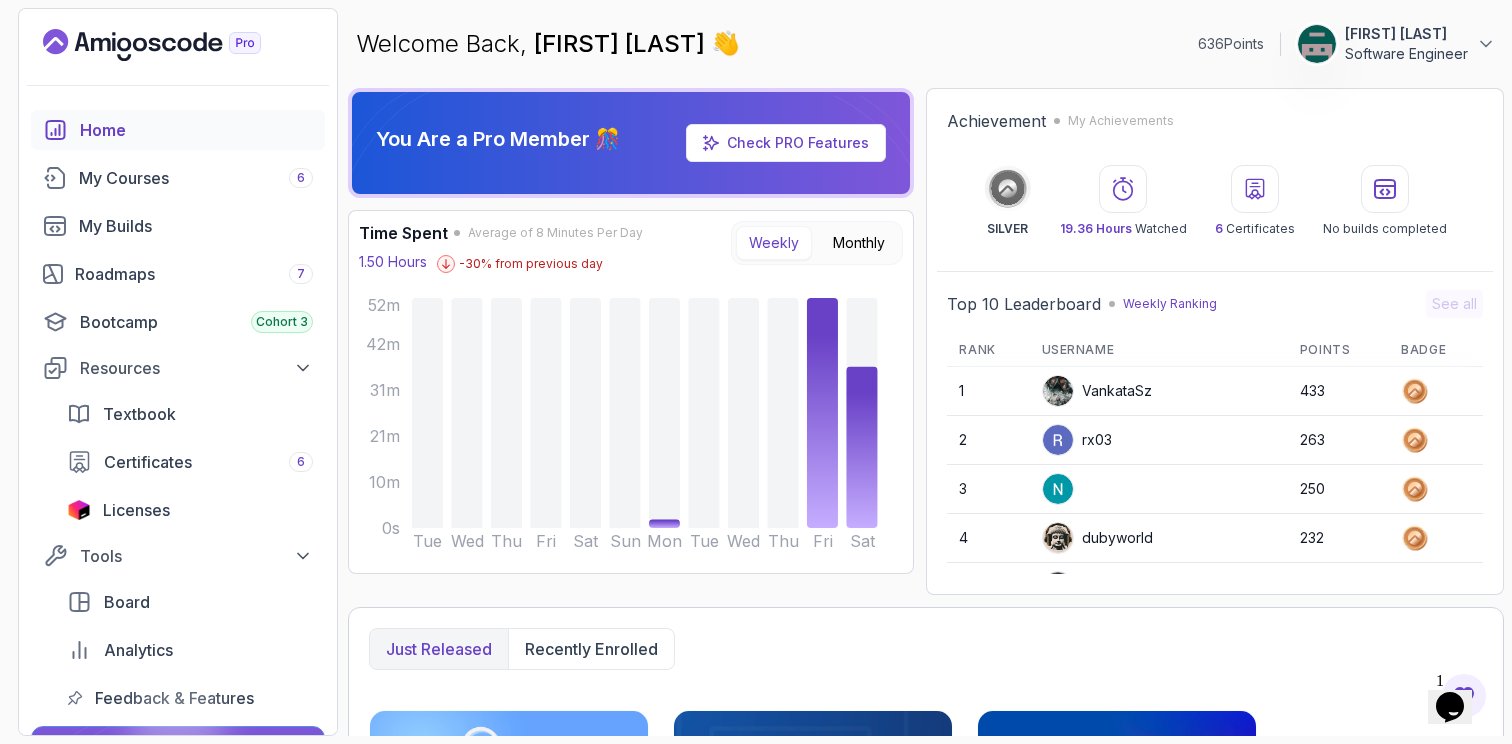 click on "Home My Courses 6 My Builds Roadmaps 7 Bootcamp Cohort 3 Resources Textbook Certificates 6 Licenses Tools Board Analytics Feedback & Features" at bounding box center [178, 414] 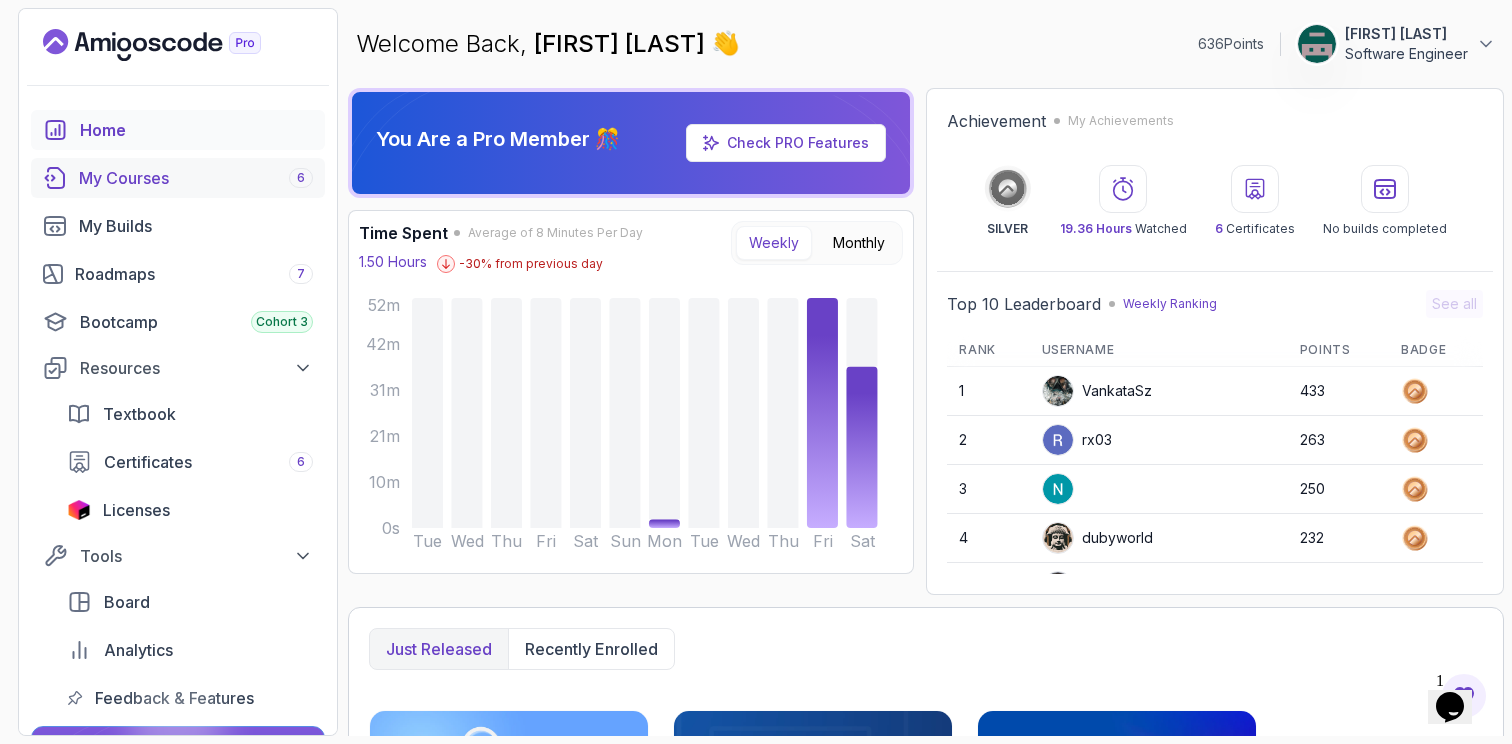 click on "My Courses 6" at bounding box center [196, 178] 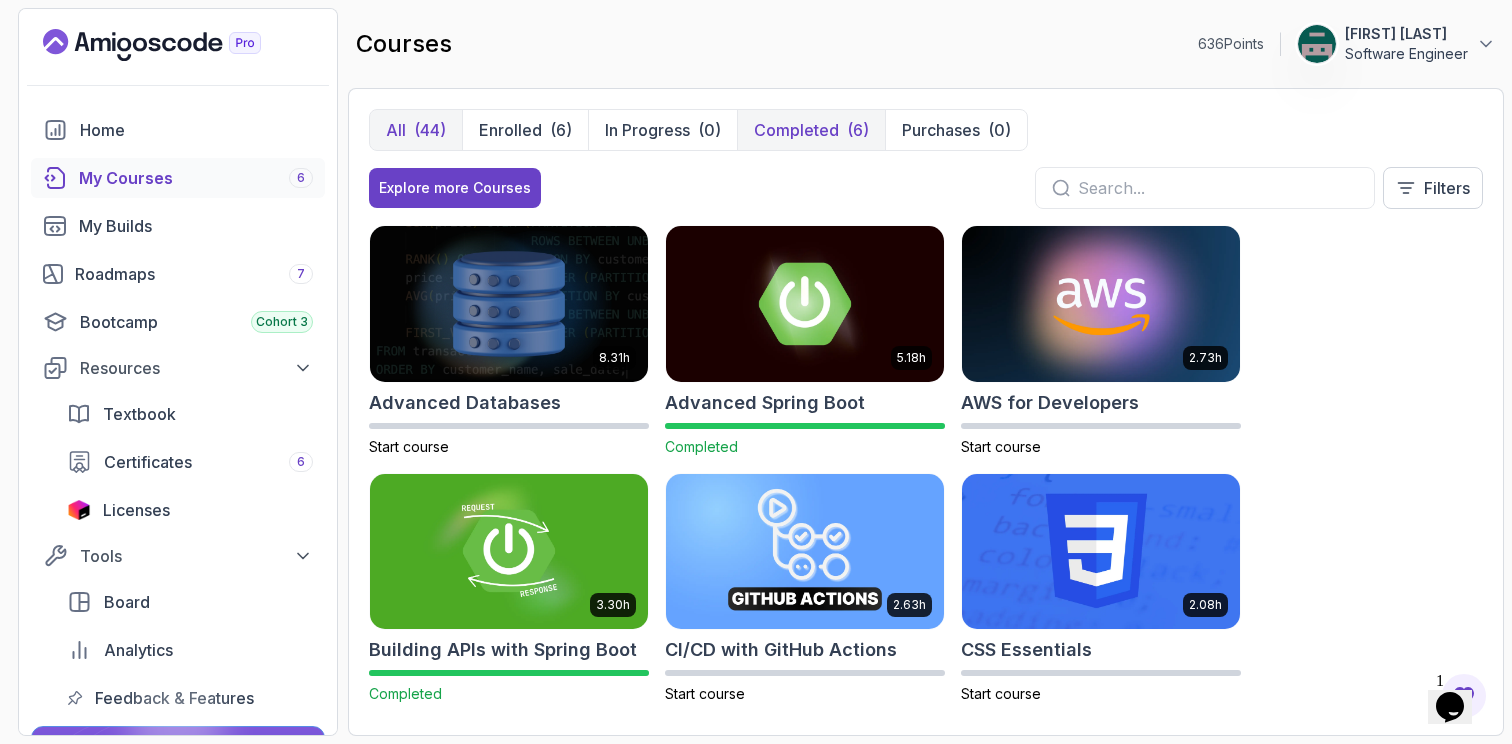 click on "Completed" at bounding box center (796, 130) 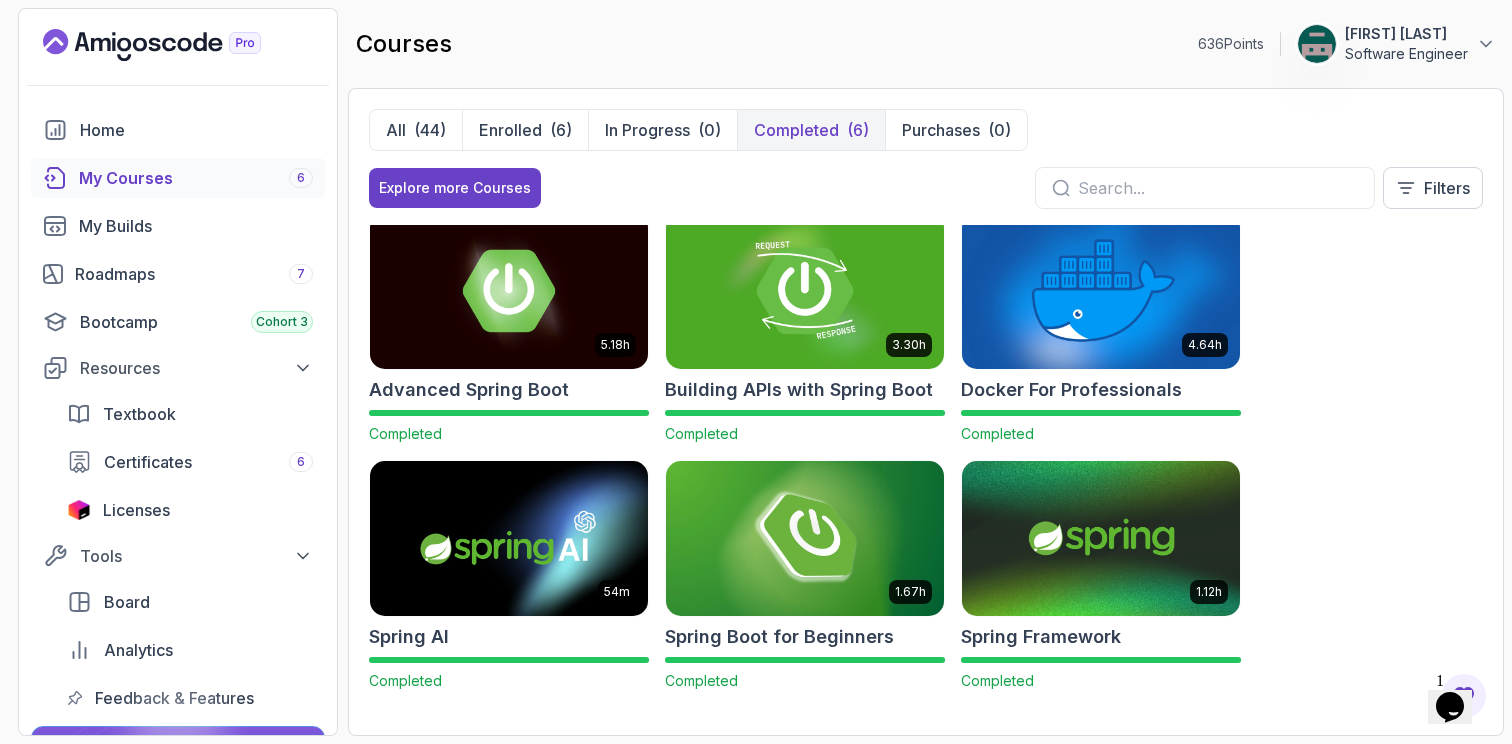 scroll, scrollTop: 0, scrollLeft: 0, axis: both 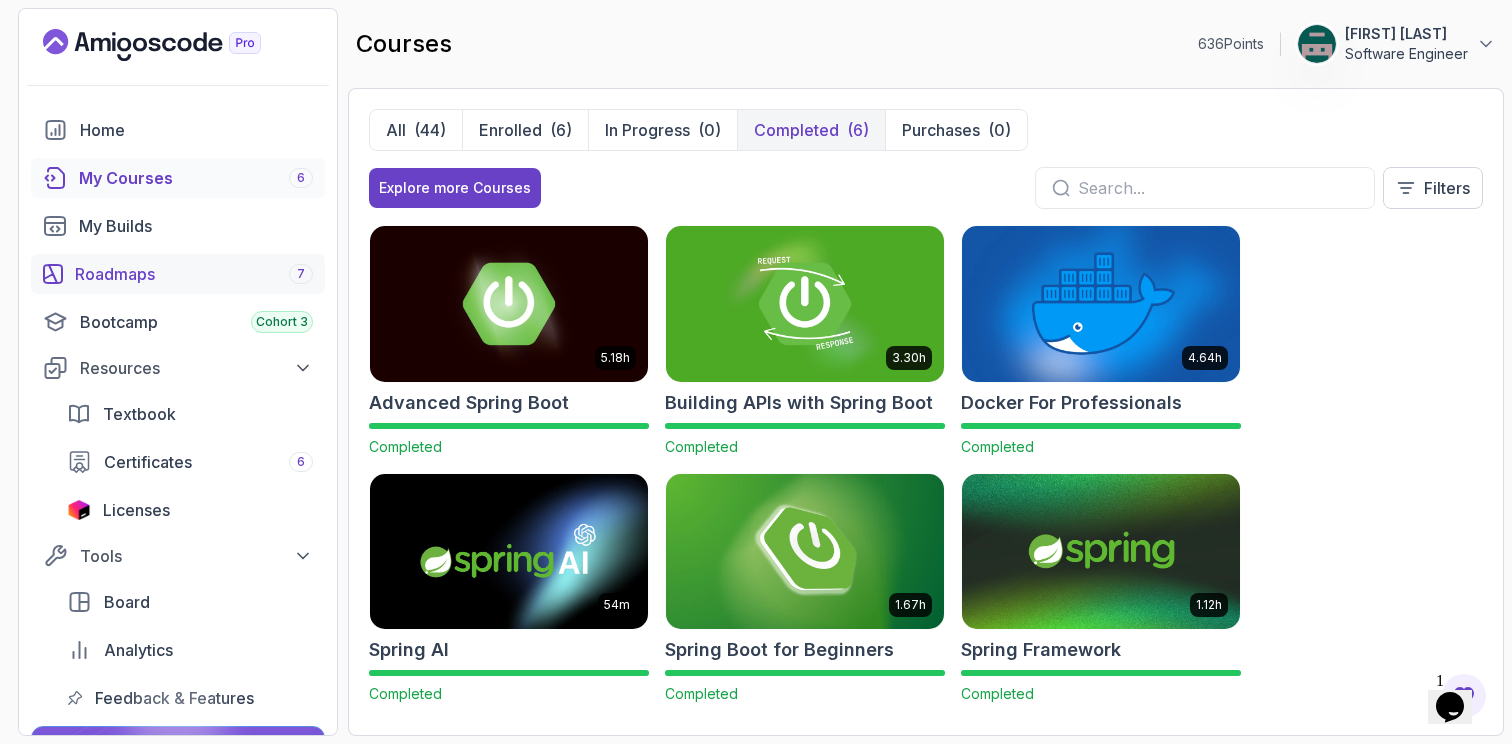 click on "Roadmaps 7" at bounding box center [194, 274] 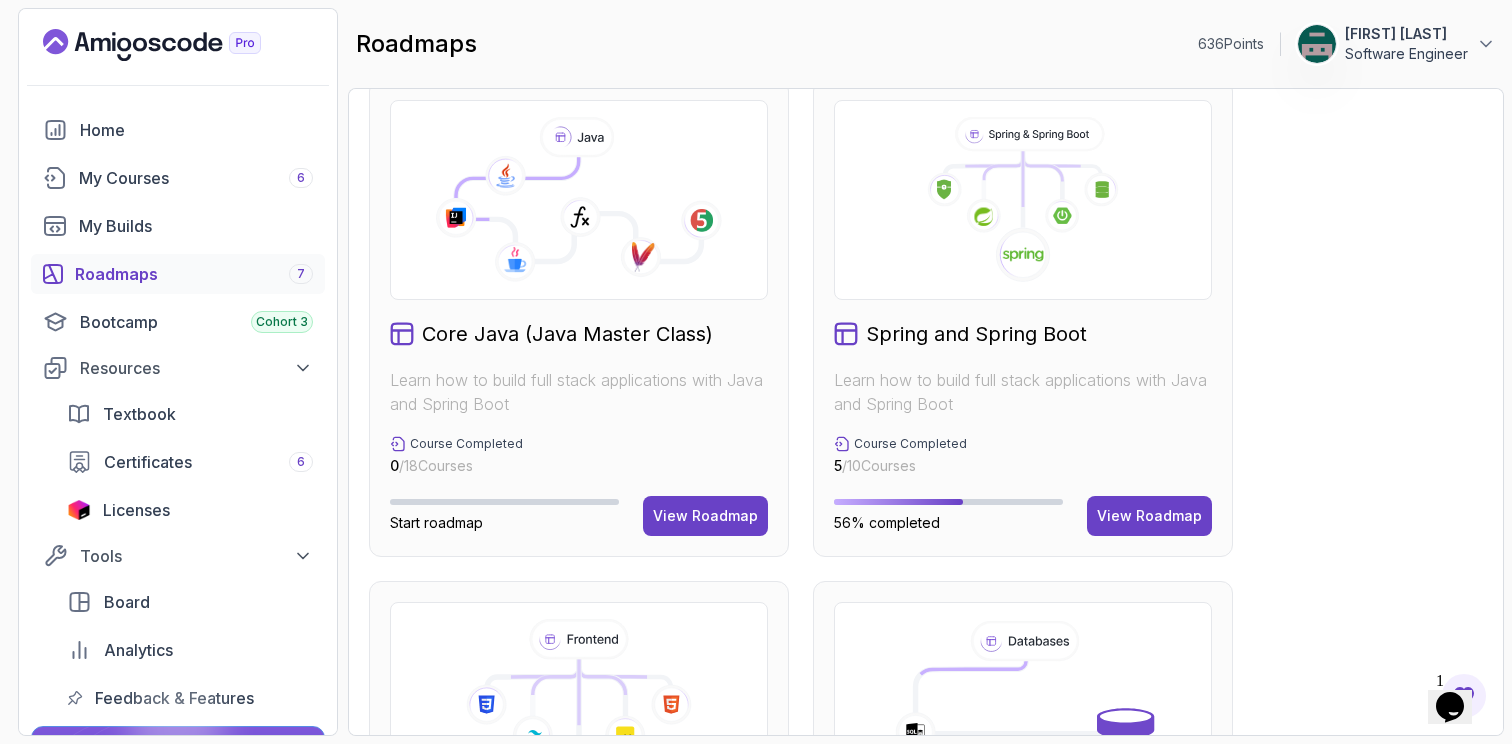 scroll, scrollTop: 163, scrollLeft: 0, axis: vertical 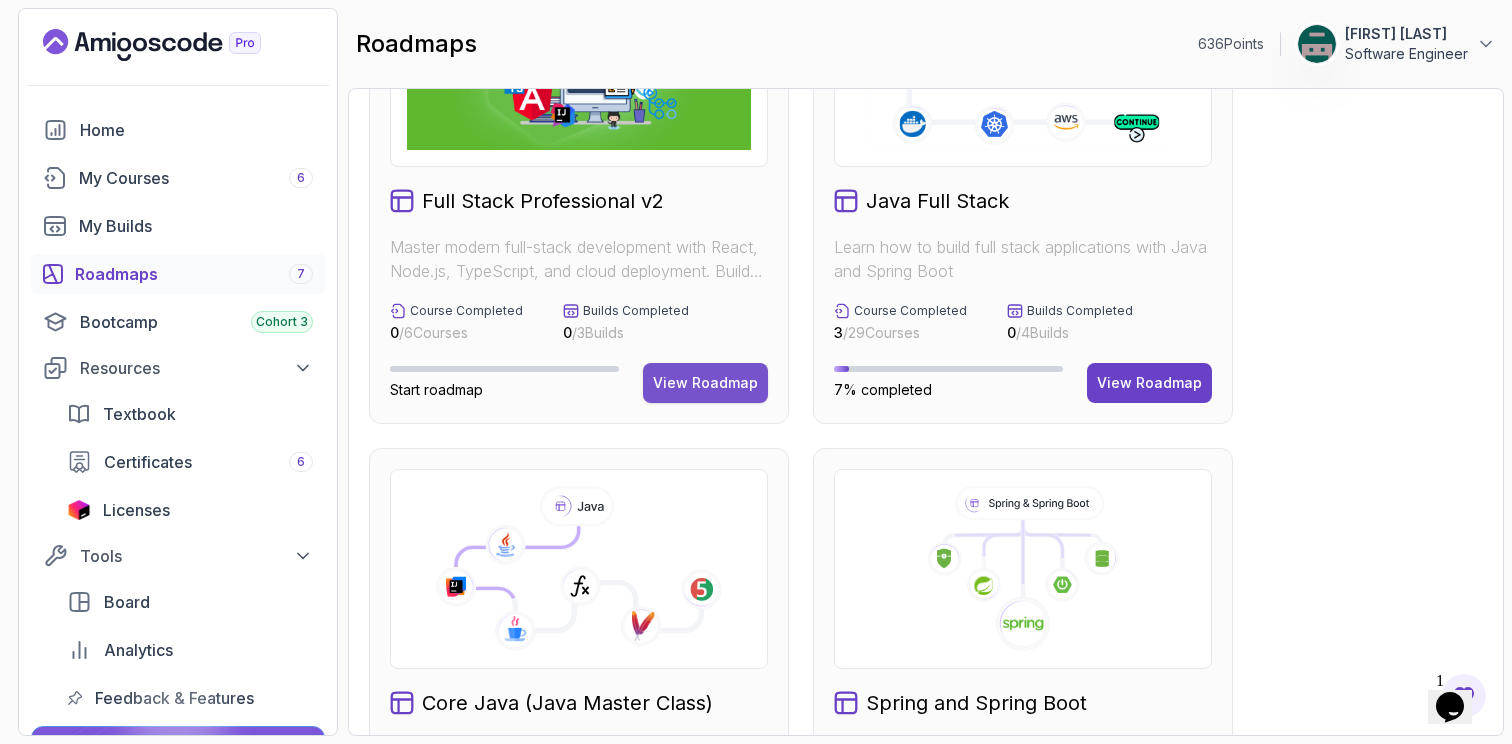 click on "View Roadmap" at bounding box center (705, 383) 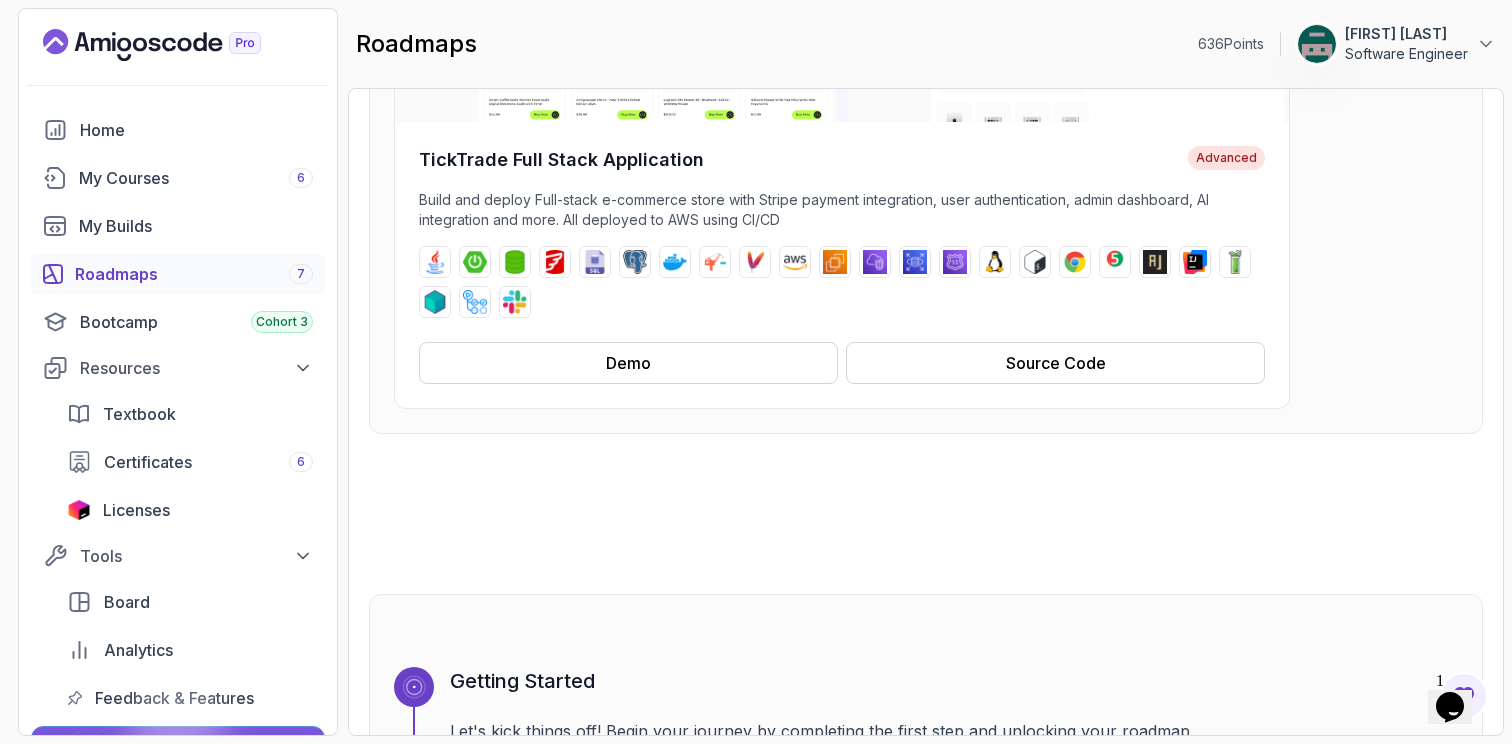 scroll, scrollTop: 0, scrollLeft: 0, axis: both 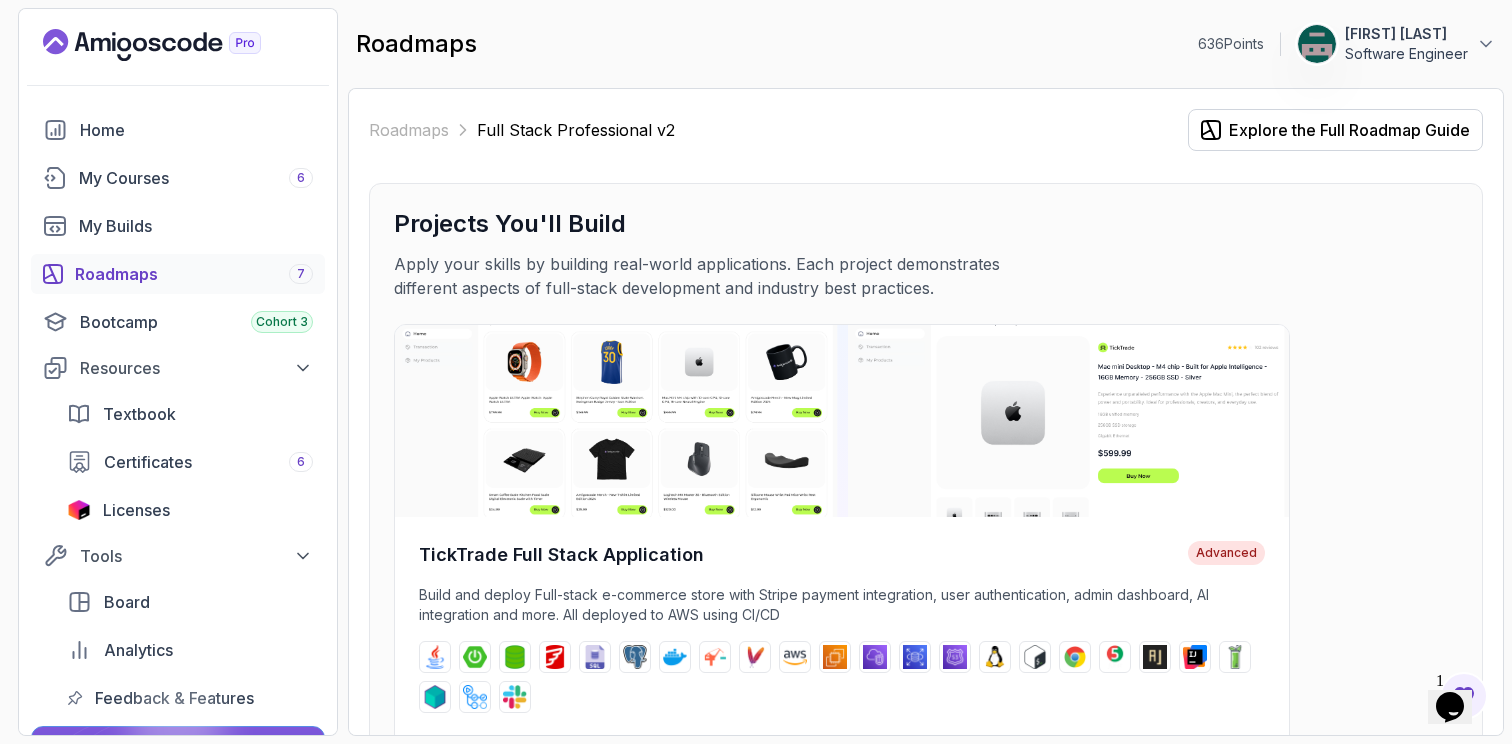 click 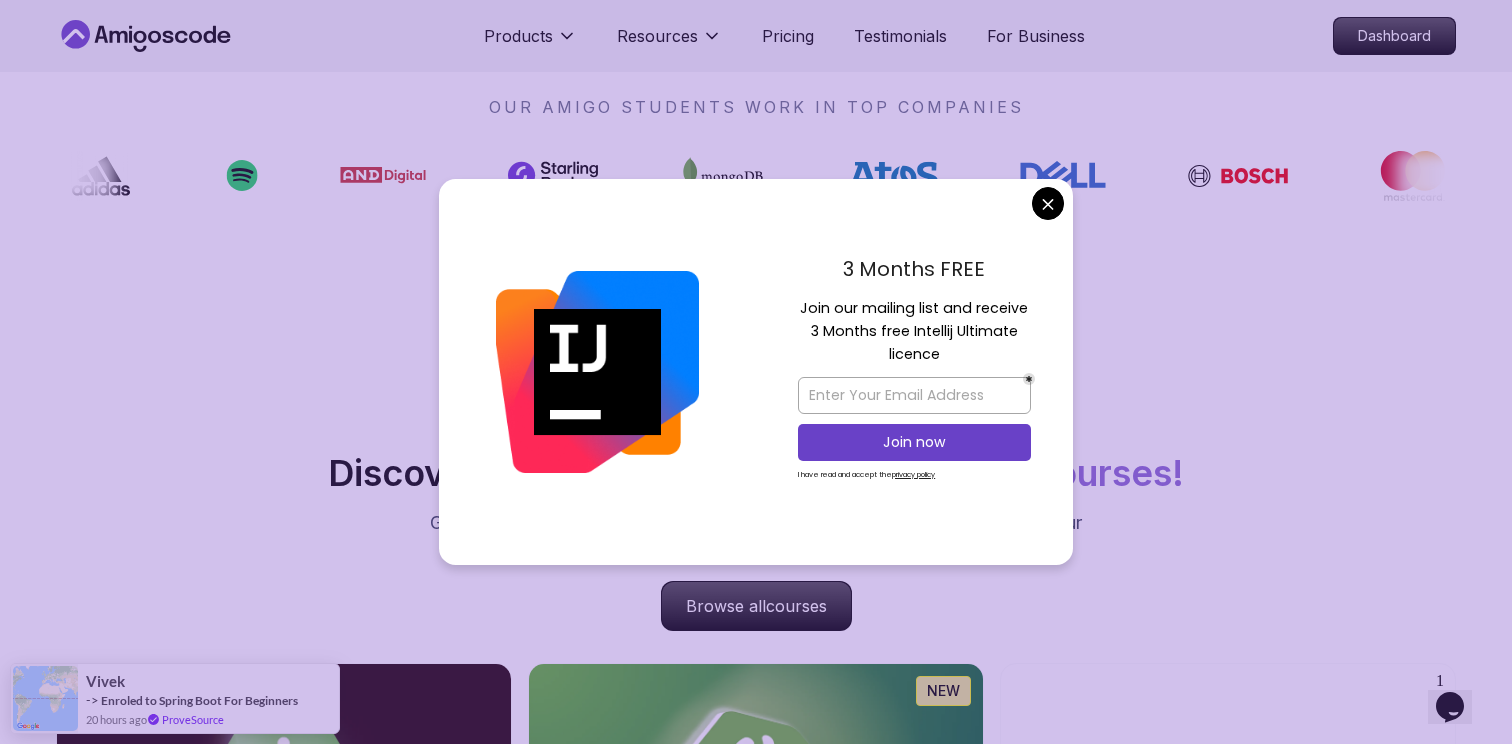 scroll, scrollTop: 1604, scrollLeft: 0, axis: vertical 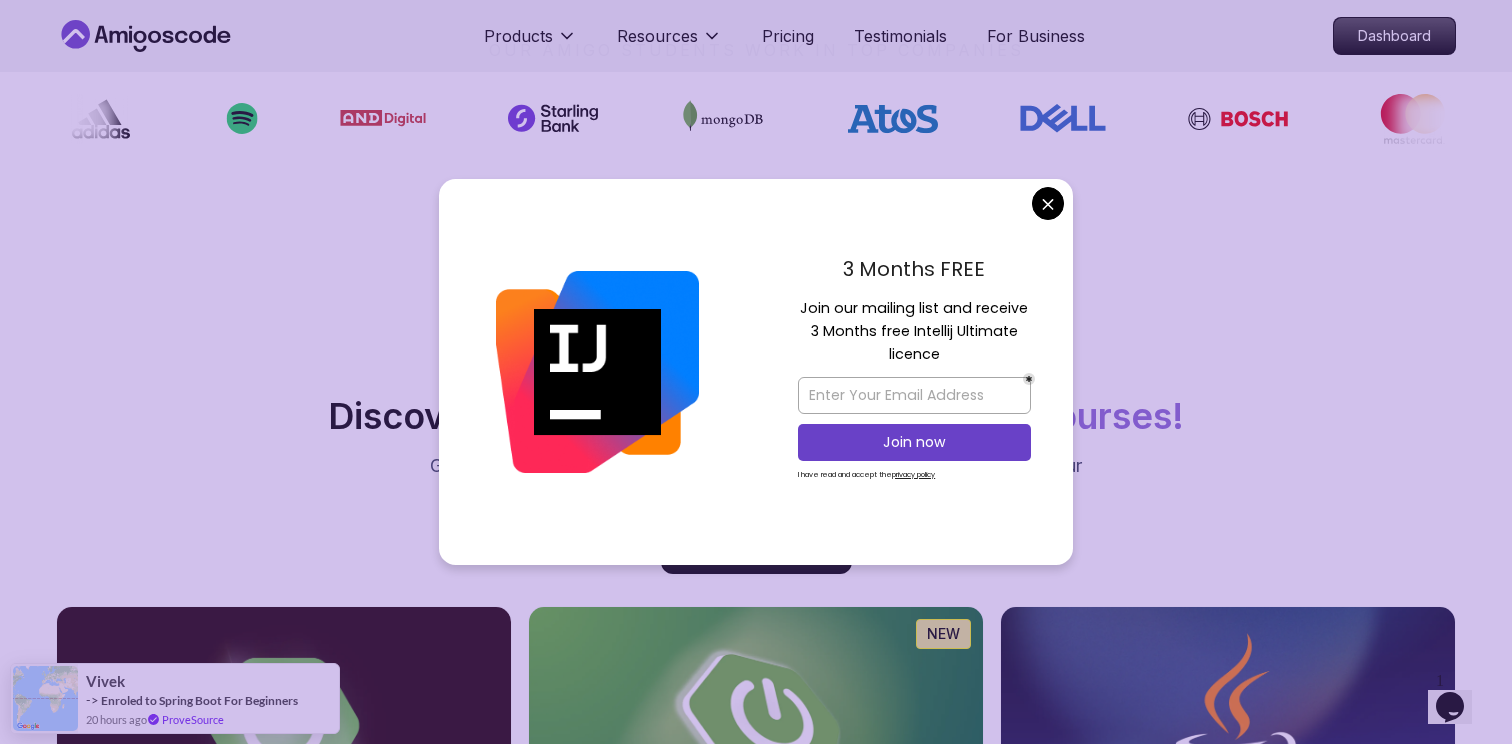 click on "Products Resources Pricing Testimonials For Business Dashboard Products Resources Pricing Testimonials For Business Dashboard [NAME] Spring Developer Advocate "Amigoscode Does a pretty good job, and consistently too, covering Spring and for that, I'm very Appreciative" The One-Stop Platform for   Developers Get unlimited access to coding   courses ,   Quizzes ,   Builds  and   Tools . Start your journey or level up your career with Amigoscode today! Start for Free https://amigoscode.com/dashboard OUR AMIGO STUDENTS WORK IN TOP COMPANIES Courses Builds Discover Amigoscode's Latest   Premium Courses! Get unlimited access to coding   courses ,   Quizzes ,   Builds  and   Tools . Start your journey or level up your career with Amigoscode today! Browse all  courses Advanced Spring Boot Dive deep into Spring Boot with our advanced course, designed to take your skills from intermediate to expert level. NEW Spring Boot for Beginners Java for Developers React JS Developer Guide Spring AI Features   Developers   ," at bounding box center (756, 4251) 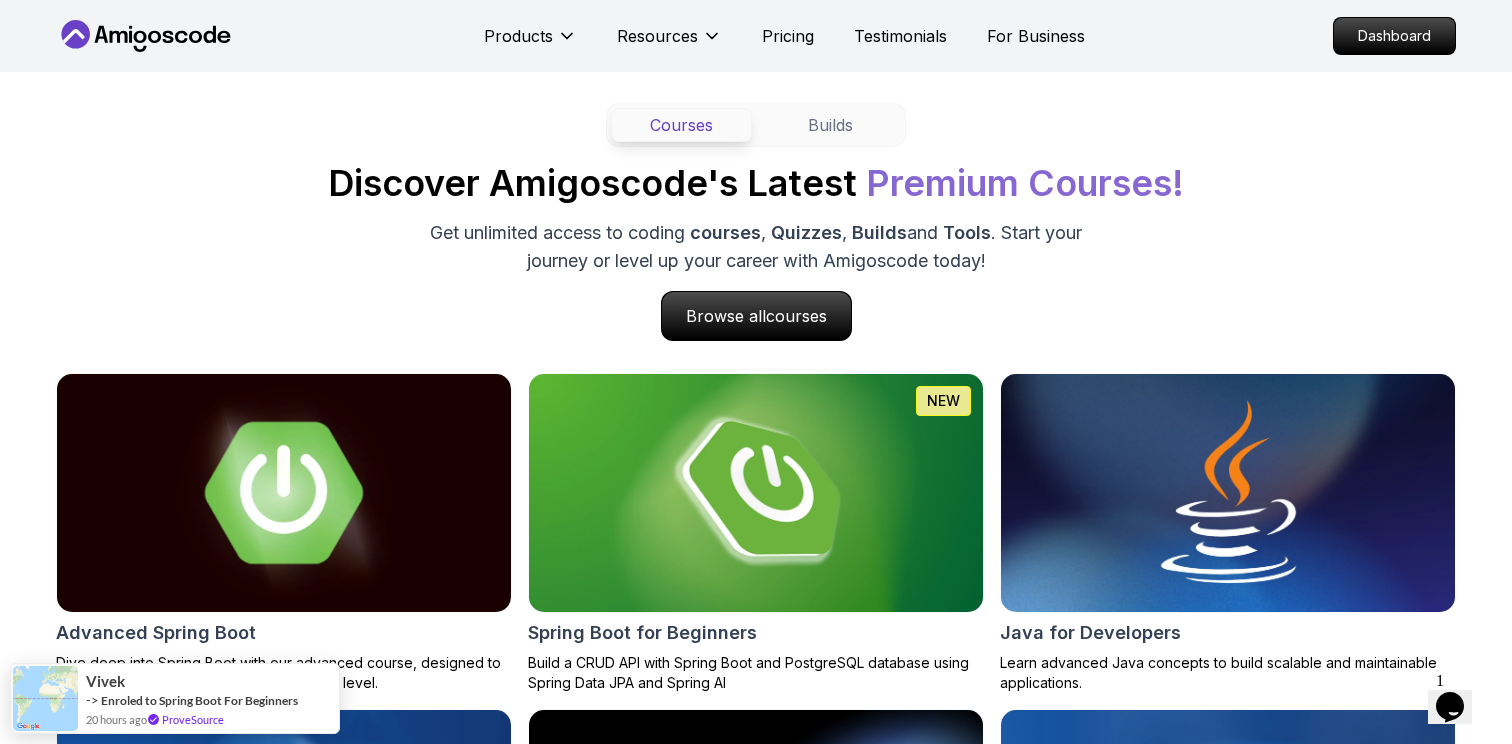scroll, scrollTop: 1870, scrollLeft: 0, axis: vertical 